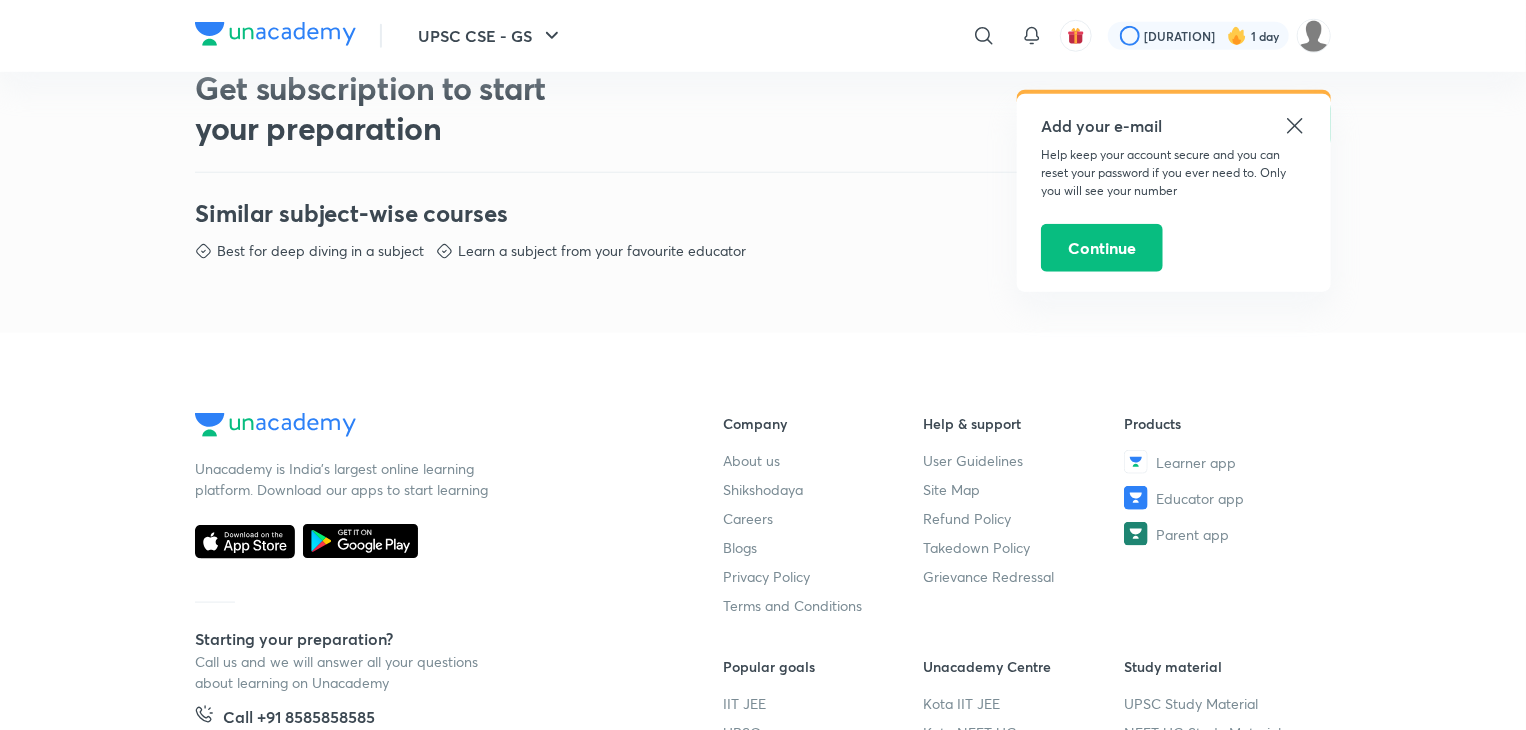 scroll, scrollTop: 920, scrollLeft: 0, axis: vertical 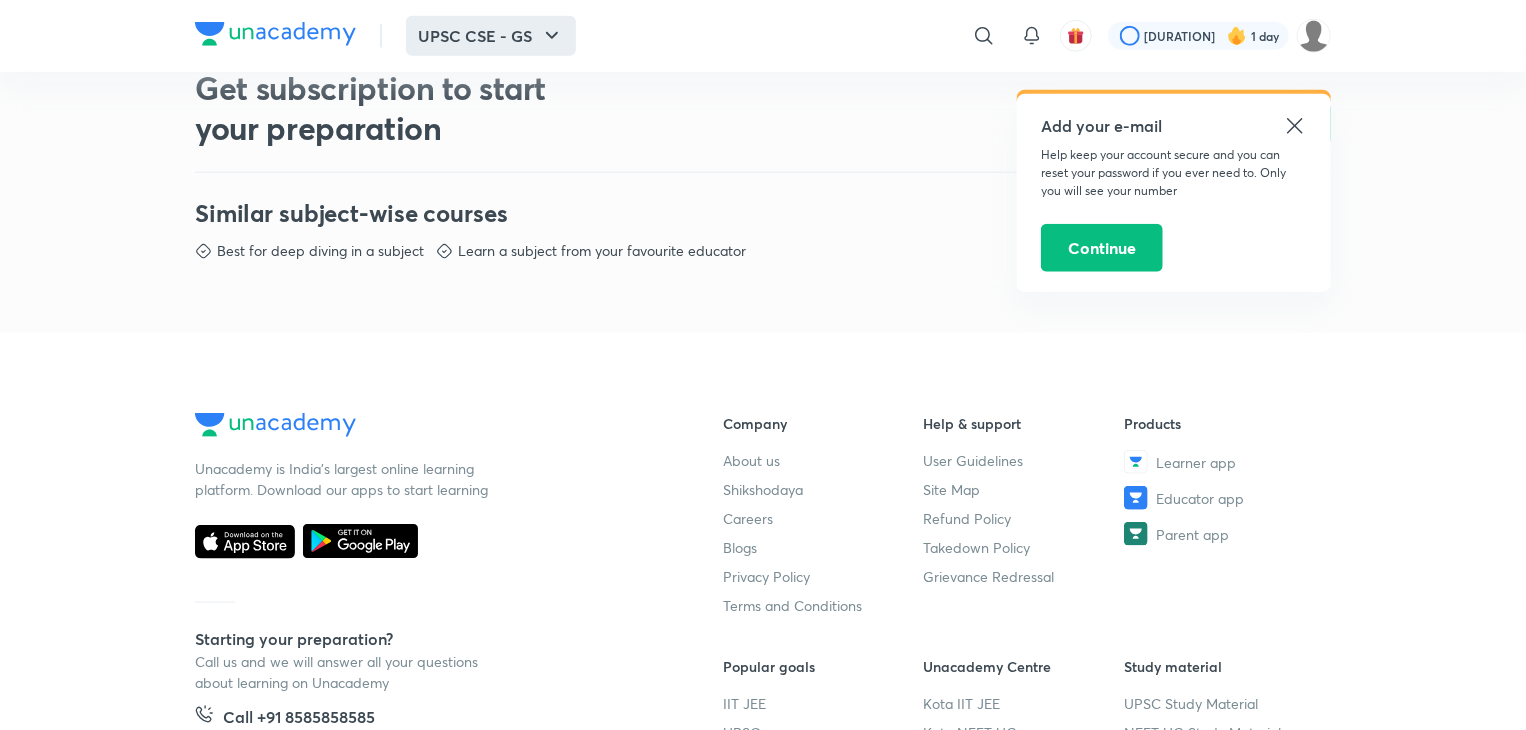 click on "UPSC CSE - GS" at bounding box center (491, 36) 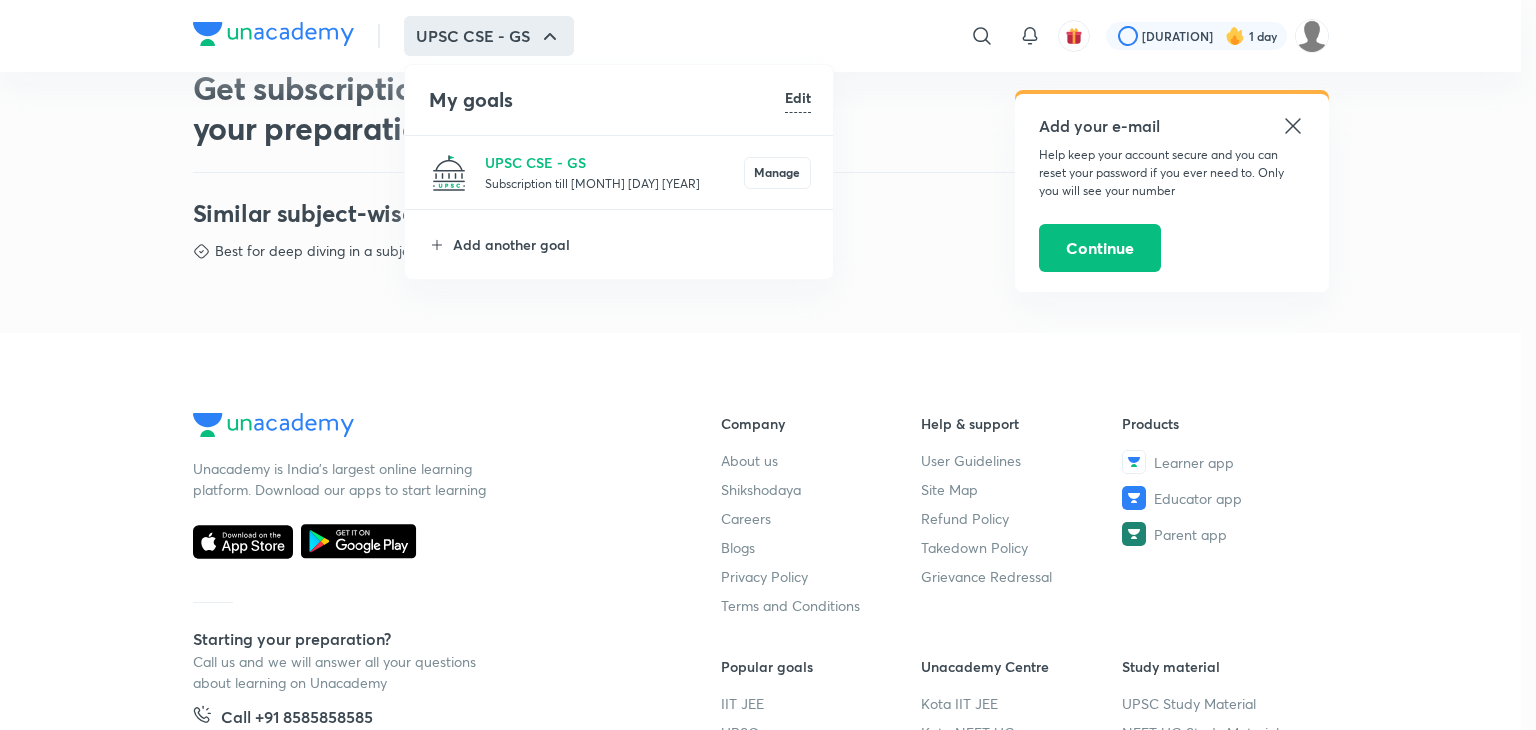 click on "Subscription till [MONTH] [DAY] [YEAR]" at bounding box center (614, 183) 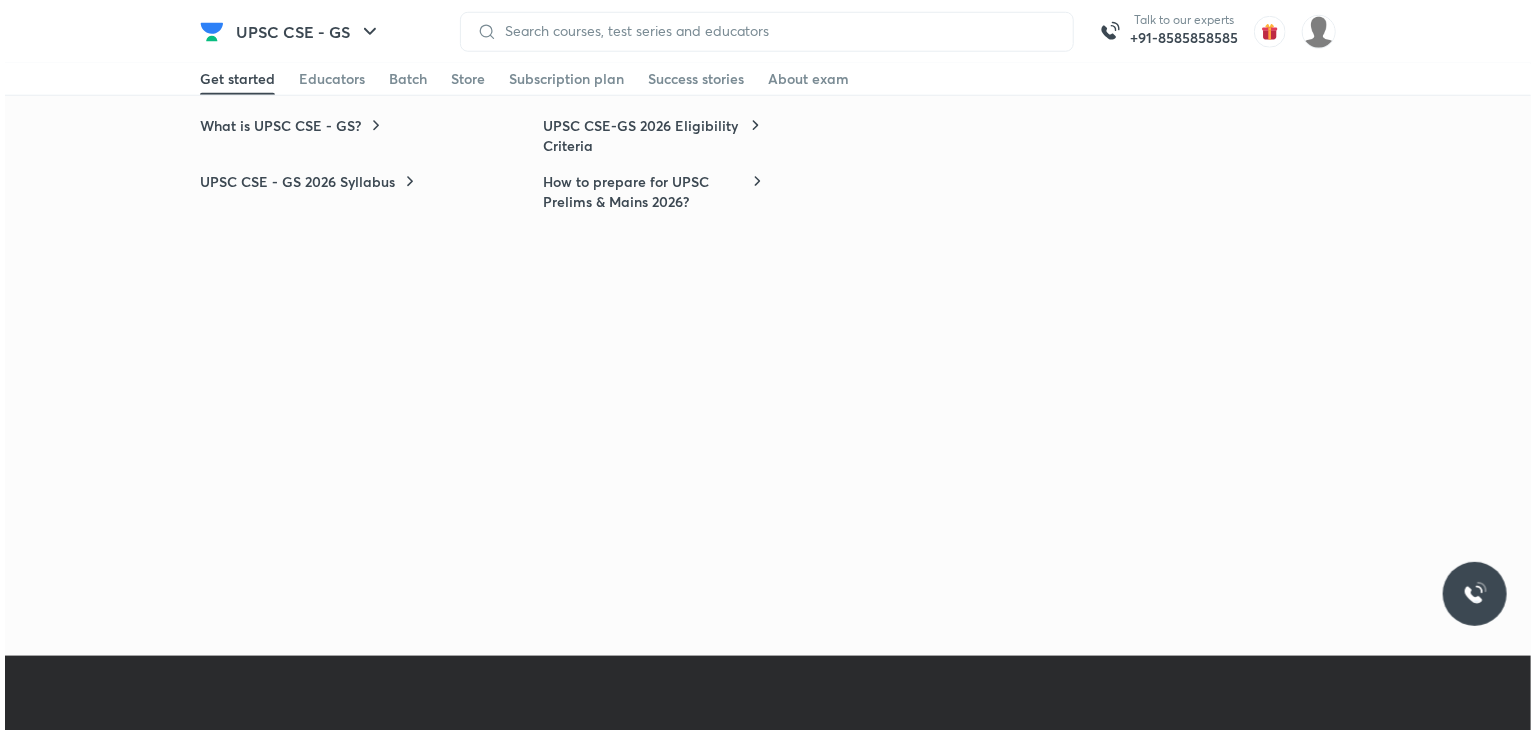 scroll, scrollTop: 0, scrollLeft: 0, axis: both 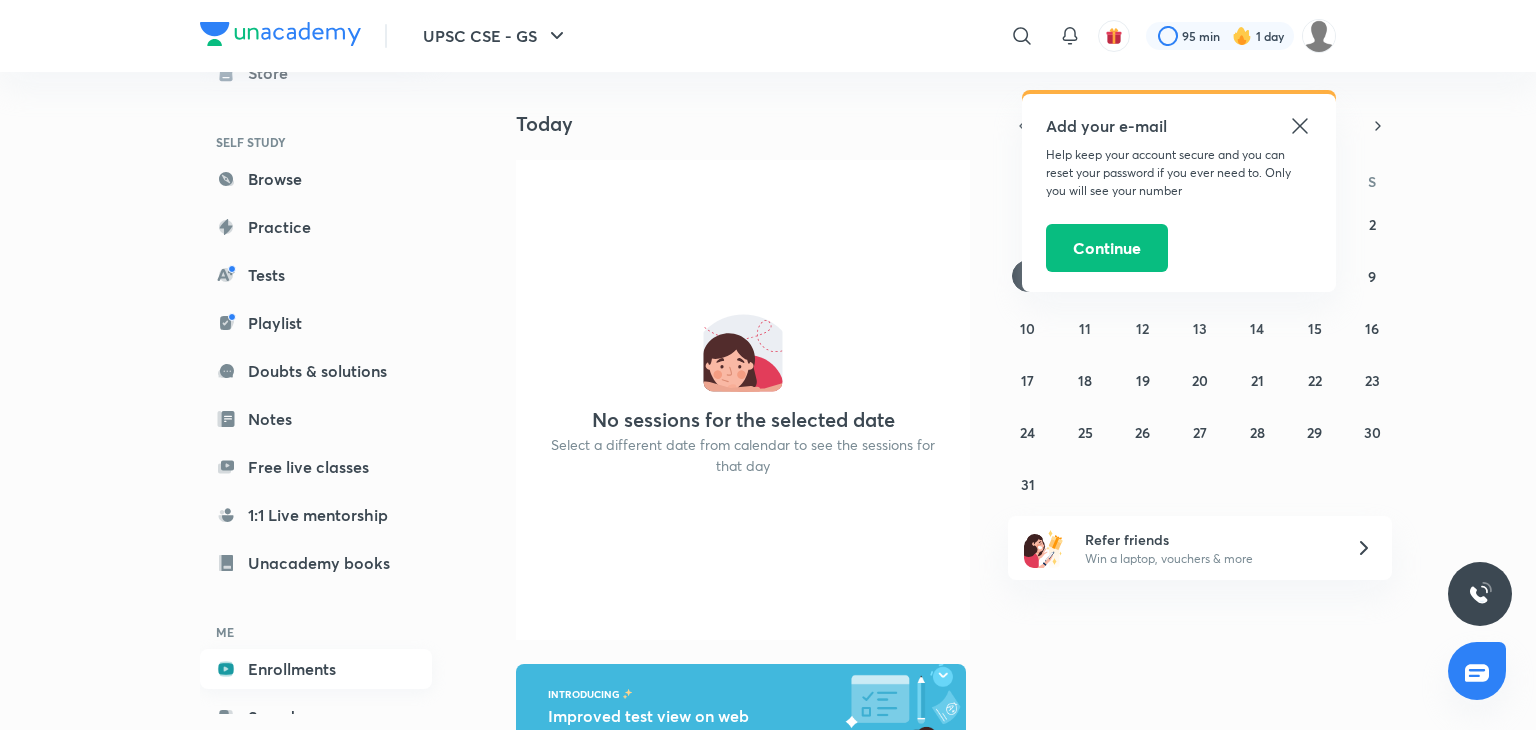 click on "Enrollments" at bounding box center (316, 669) 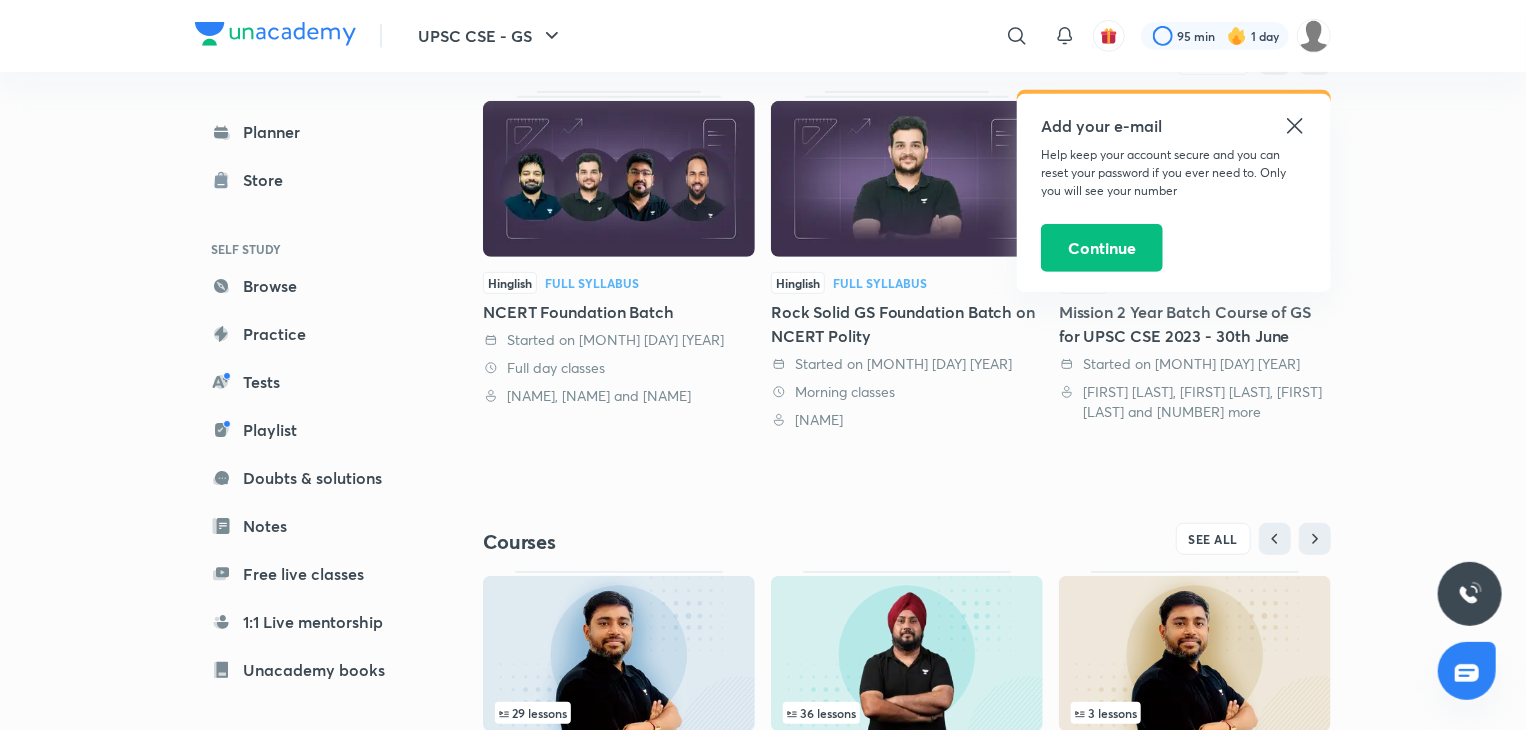 scroll, scrollTop: 484, scrollLeft: 0, axis: vertical 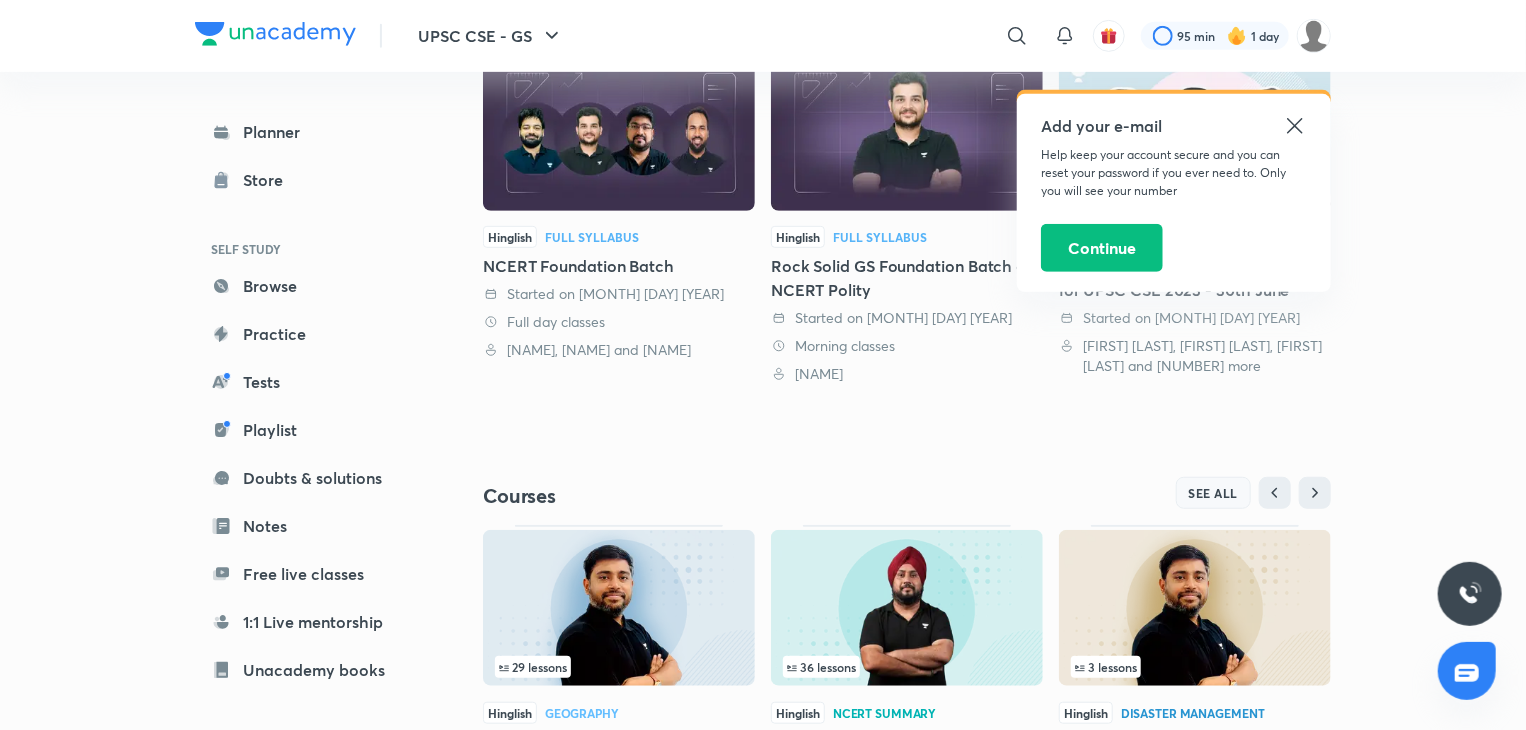 click on "SEE ALL" at bounding box center [1214, 493] 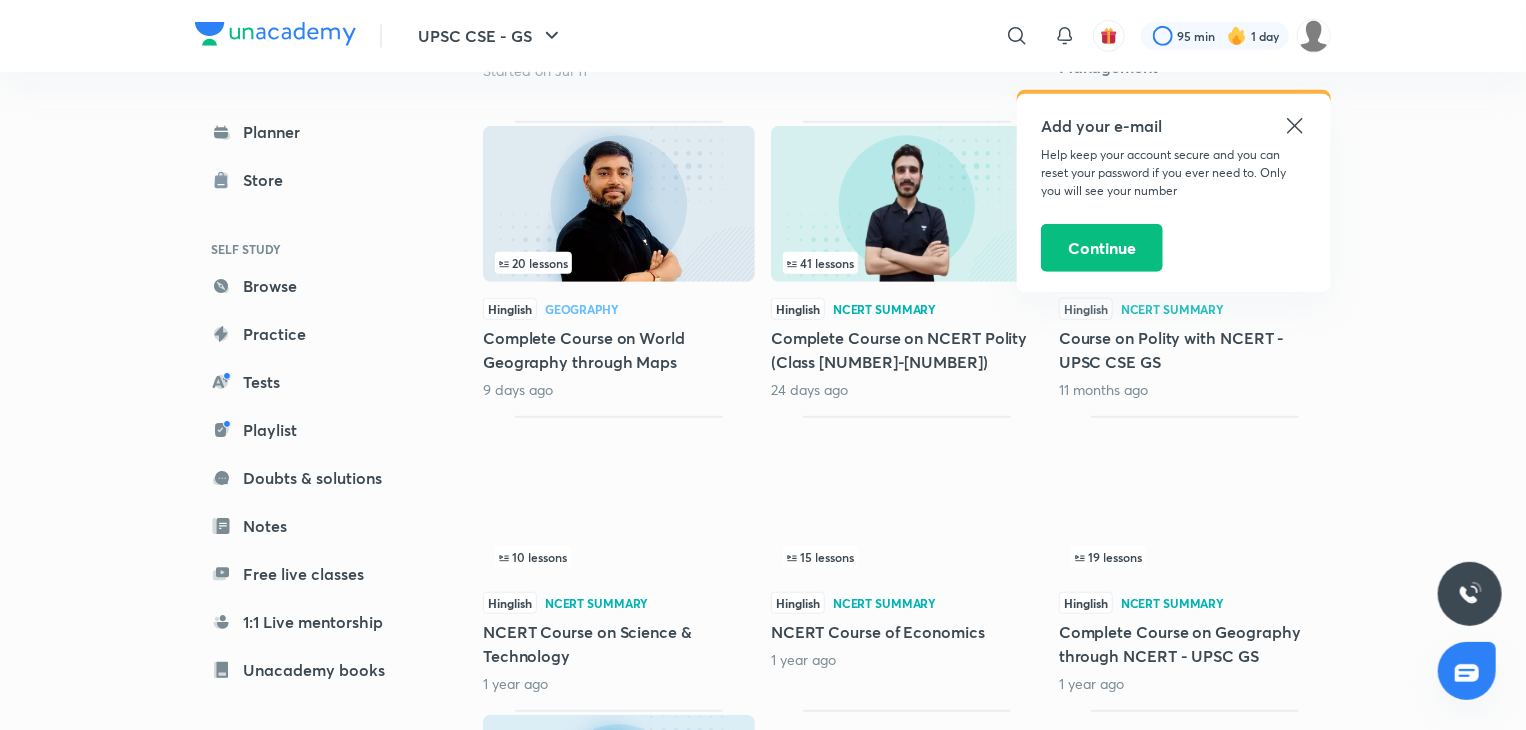 scroll, scrollTop: 594, scrollLeft: 0, axis: vertical 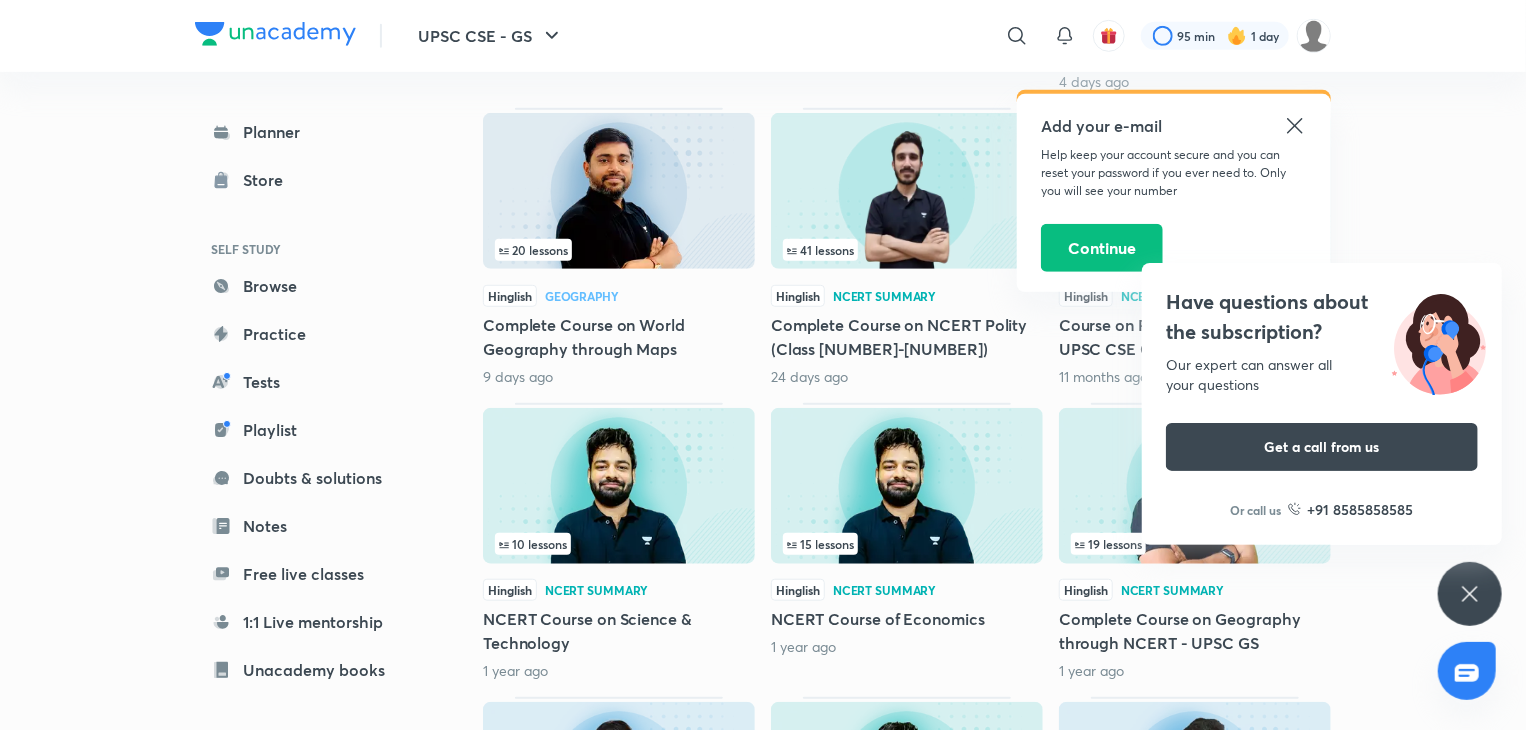 click 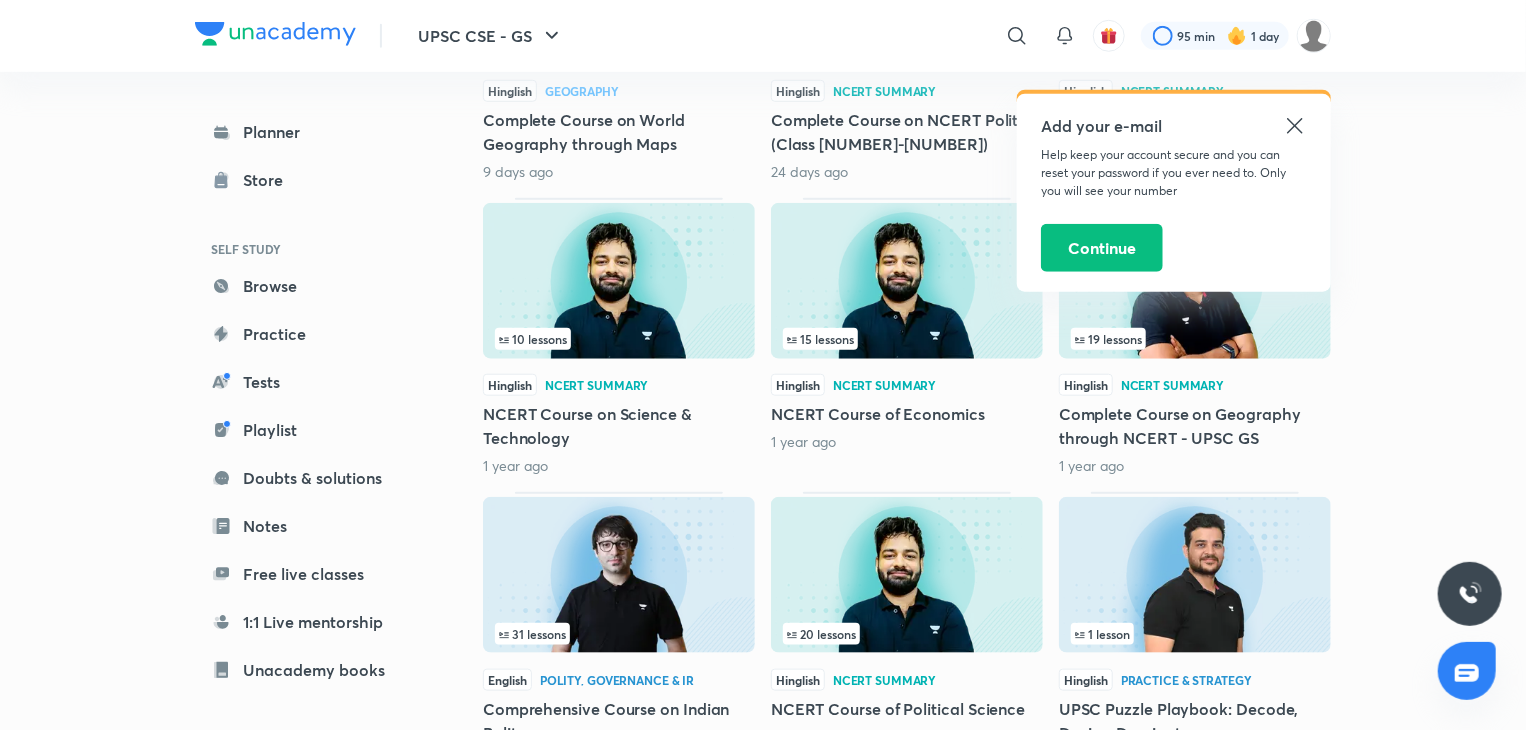 scroll, scrollTop: 810, scrollLeft: 0, axis: vertical 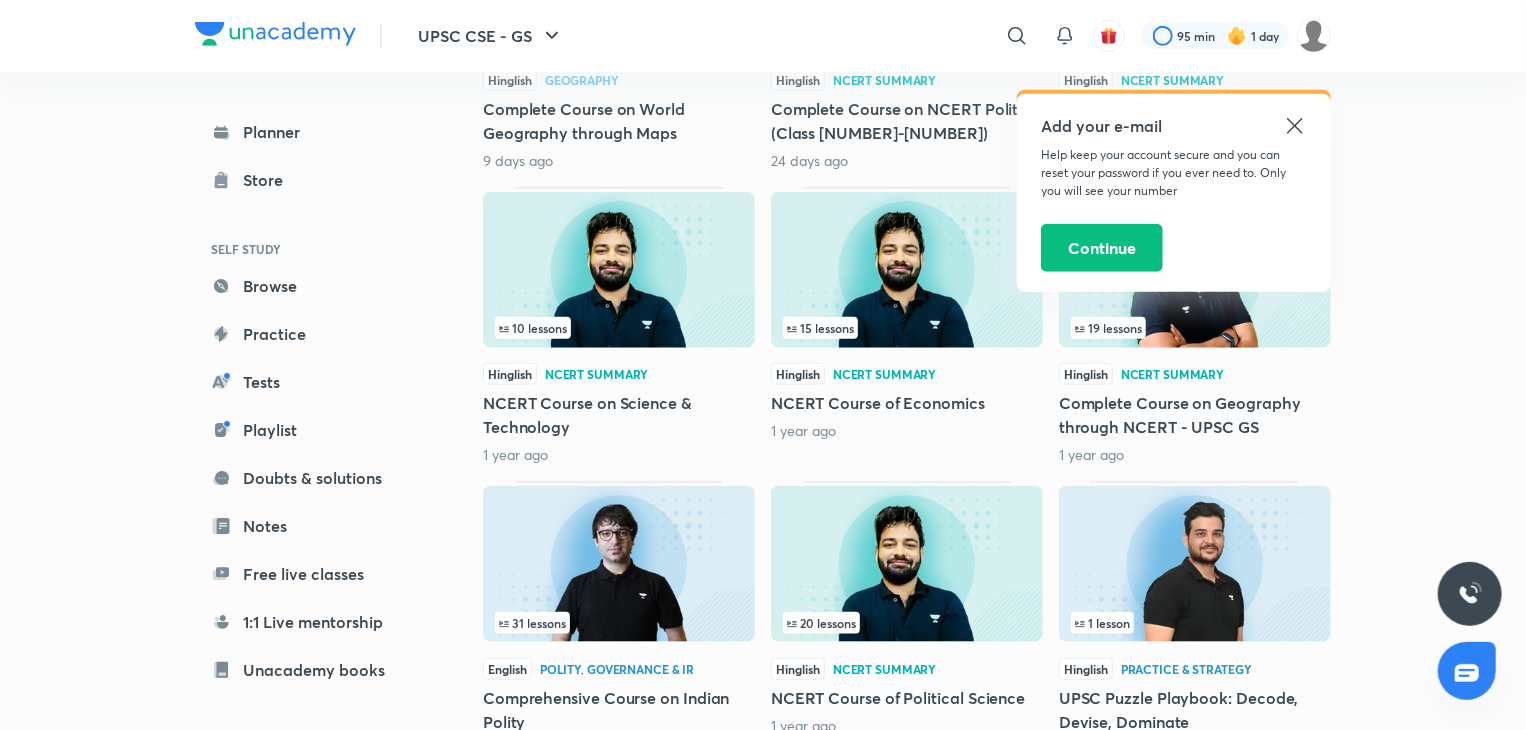 click at bounding box center [907, 564] 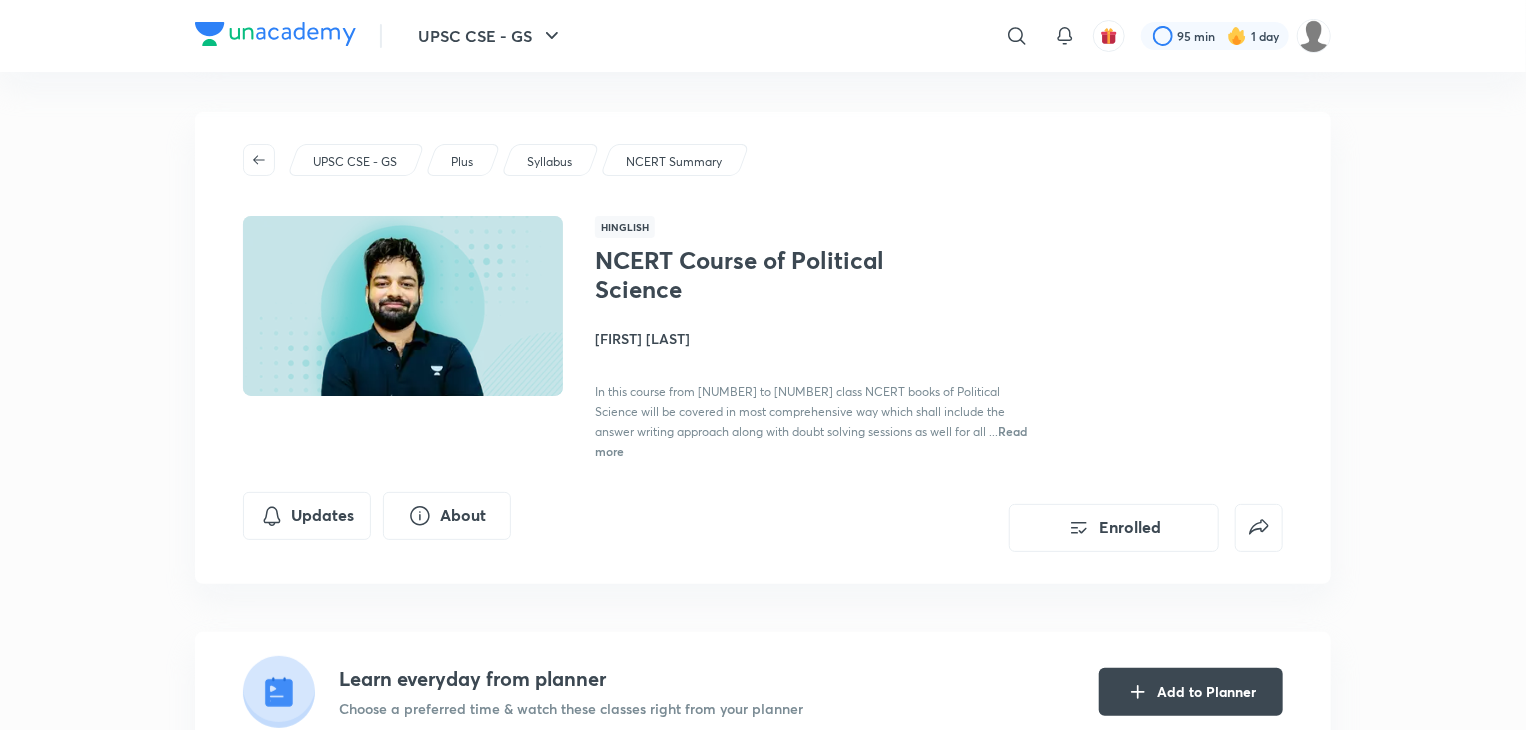 scroll, scrollTop: 638, scrollLeft: 0, axis: vertical 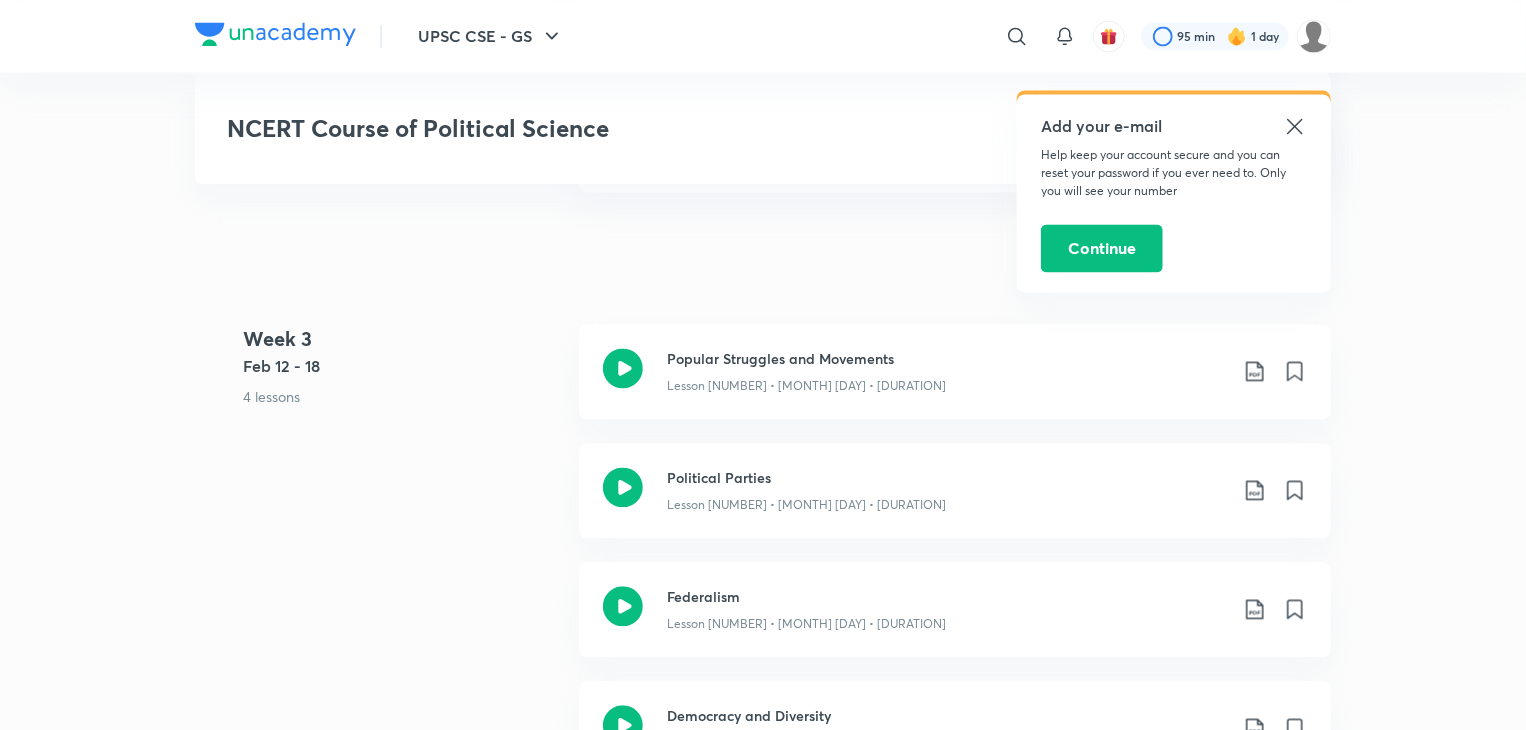 click on "UPSC CSE - GS ​ Add your e-mail Help keep your account secure and you can reset your password if you ever need to. Only you will see your number Continue 95 min 1 day NCERT Course of Political Science Enrolled UPSC CSE - GS Plus Syllabus NCERT Summary Hinglish NCERT Course of Political Science Praveen Mishra In this course from 6th to 12th class NCERT books of Political Science will be covered in most comprehensive way which shall include the answer writing approach along with doubt solving sessions as well for all ...  Read more Updates About Enrolled Learn everyday from planner Choose a preferred time & watch these classes right from your planner Add to Planner Week 1 Jan 29 - Feb 4 5 lessons Introduction to Political Science and Indian Polity Lesson 1  •  Jan 29  •  1h 39m  What is a Market, Media and Gender Lesson 2  •  Jan 30  •  1h 44m  Government and Equality in Indian Democracy Lesson 3  •  Jan 31  •  1h 33m  Feb 1 The Indian Constitution and Secularism Feb 2 Feb" at bounding box center (763, 468) 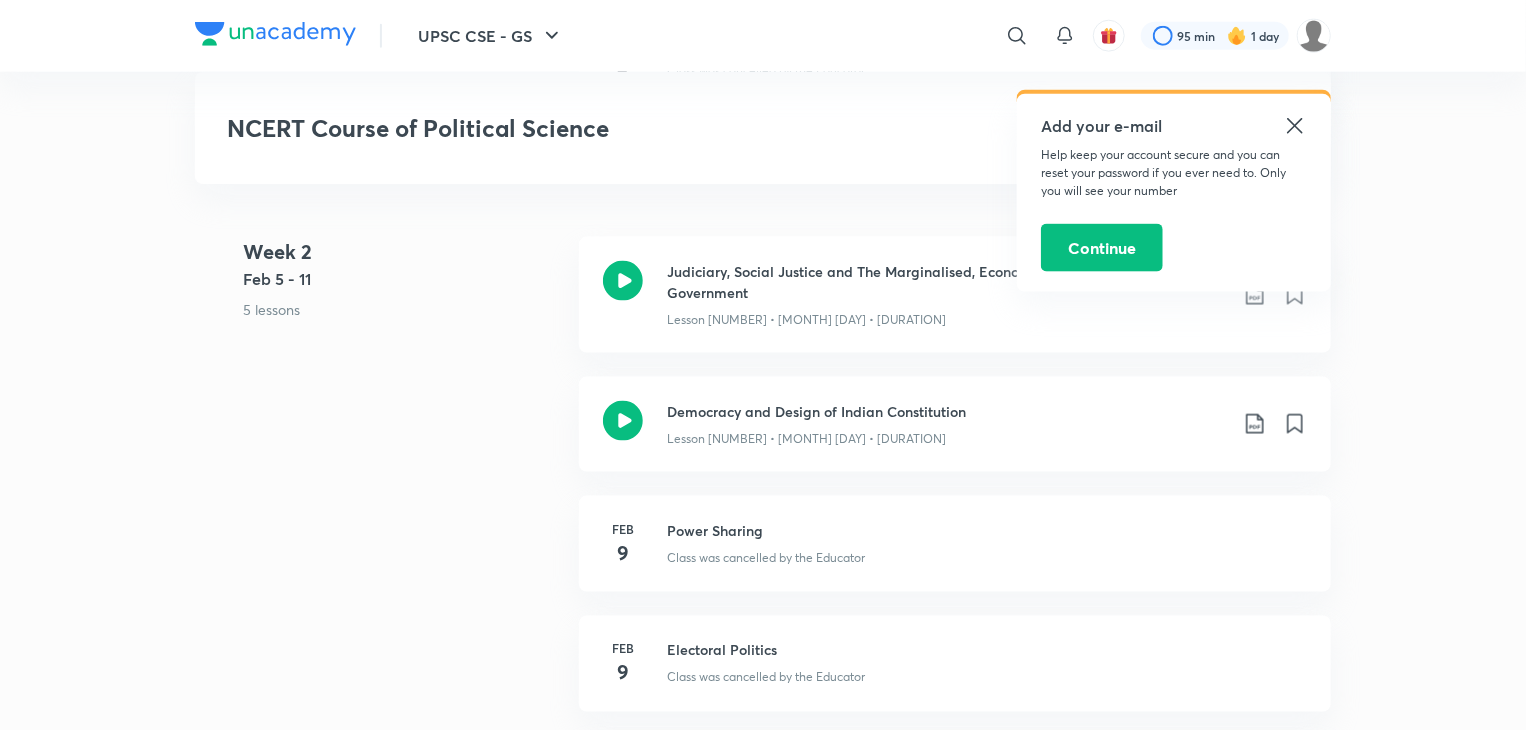 click on "UPSC CSE - GS ​ Add your e-mail Help keep your account secure and you can reset your password if you ever need to. Only you will see your number Continue 95 min 1 day NCERT Course of Political Science Enrolled UPSC CSE - GS Plus Syllabus NCERT Summary Hinglish NCERT Course of Political Science Praveen Mishra In this course from 6th to 12th class NCERT books of Political Science will be covered in most comprehensive way which shall include the answer writing approach along with doubt solving sessions as well for all ...  Read more Updates About Enrolled Learn everyday from planner Choose a preferred time & watch these classes right from your planner Add to Planner Week 1 Jan 29 - Feb 4 5 lessons Introduction to Political Science and Indian Polity Lesson 1  •  Jan 29  •  1h 39m  What is a Market, Media and Gender Lesson 2  •  Jan 30  •  1h 44m  Government and Equality in Indian Democracy Lesson 3  •  Jan 31  •  1h 33m  Feb 1 The Indian Constitution and Secularism Feb 2 Feb" at bounding box center [763, 1107] 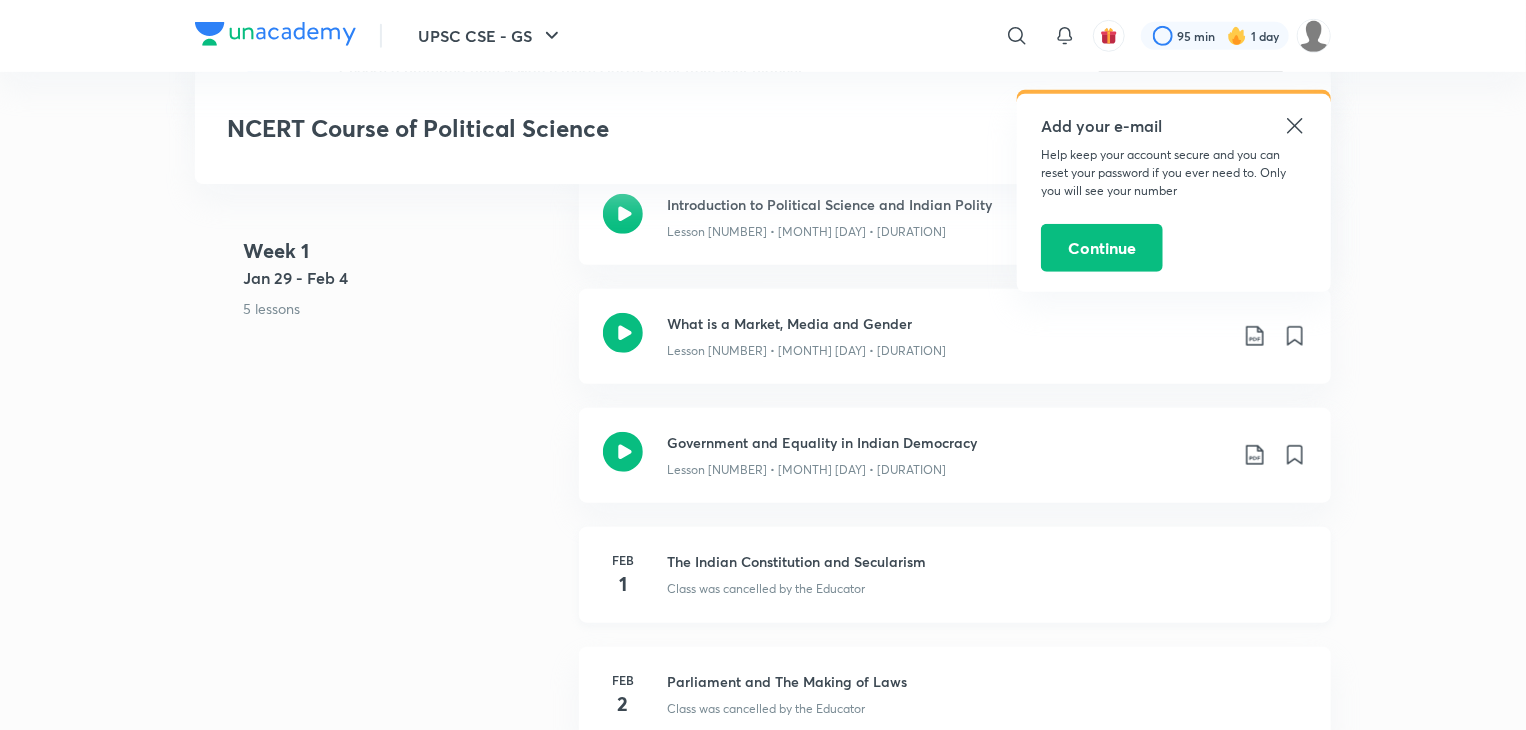 click on "Class was cancelled by the Educator" at bounding box center [987, 585] 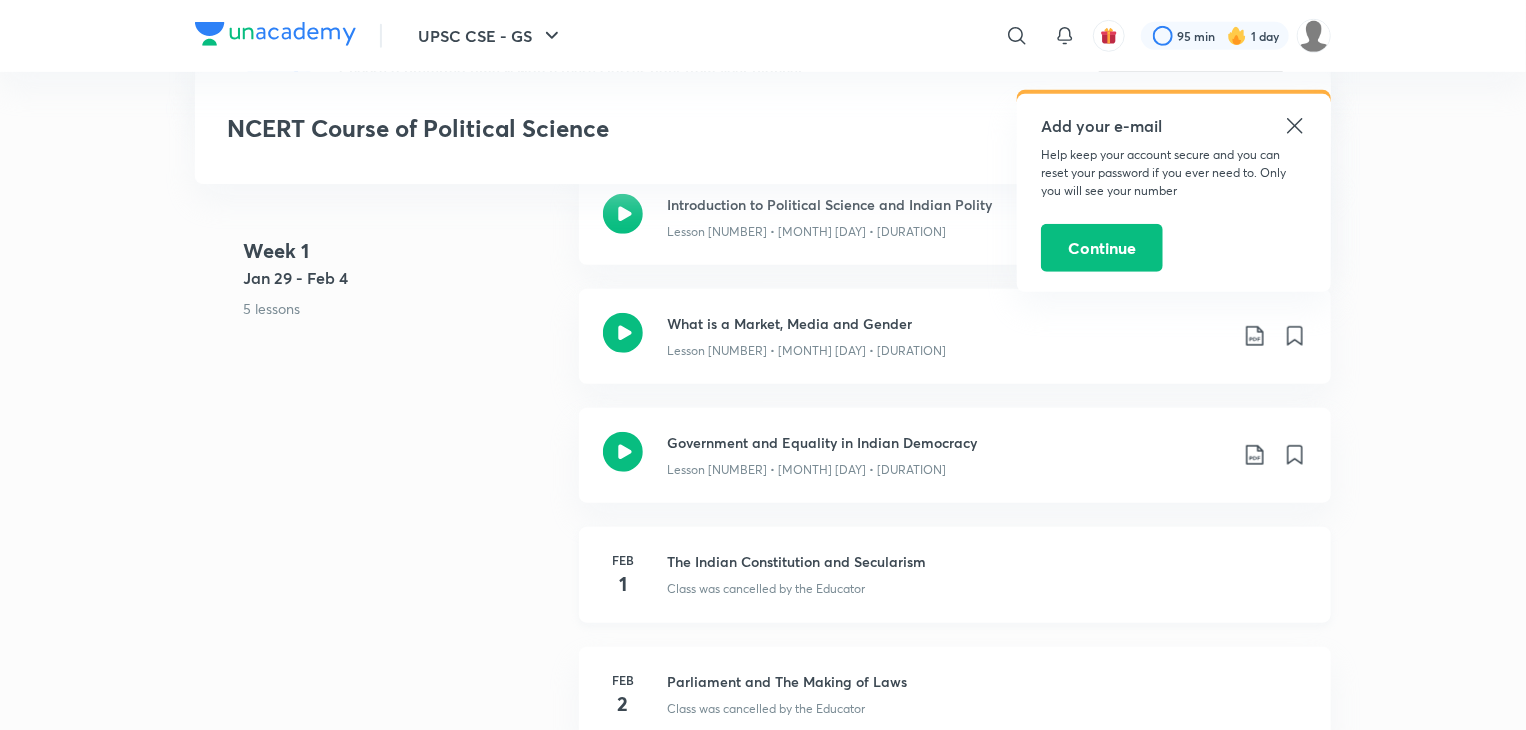 click on "Class was cancelled by the Educator" at bounding box center (987, 585) 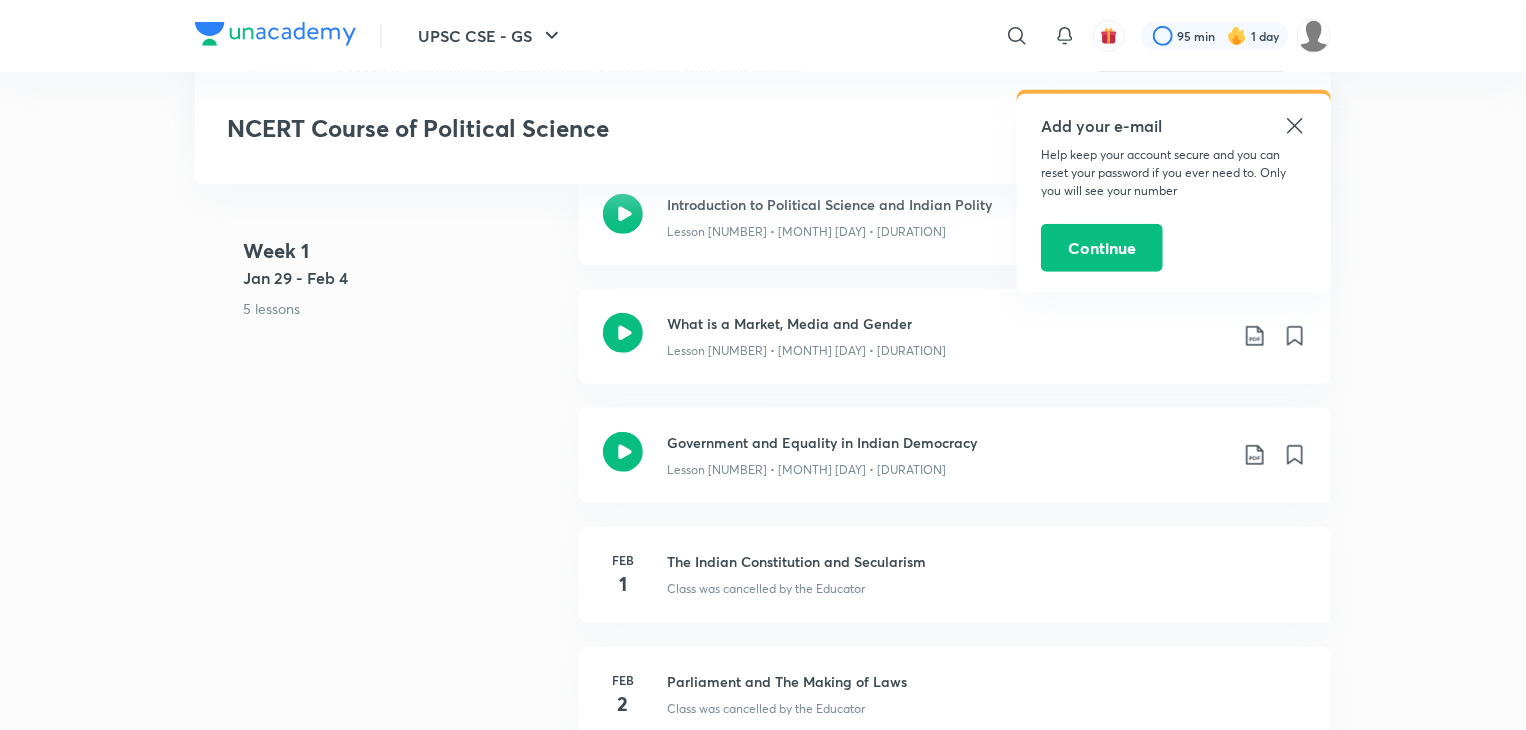 scroll, scrollTop: 1276, scrollLeft: 0, axis: vertical 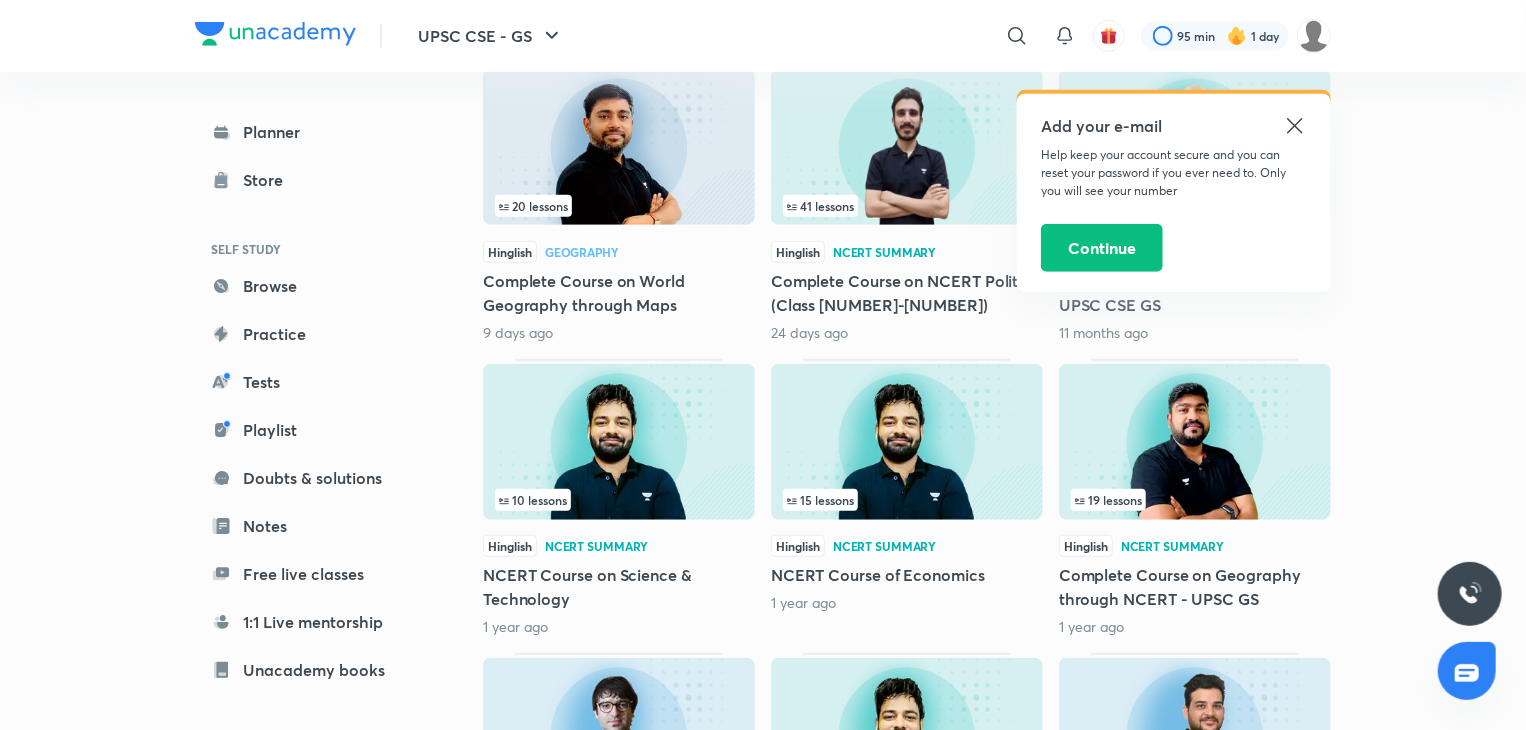 click at bounding box center (907, 147) 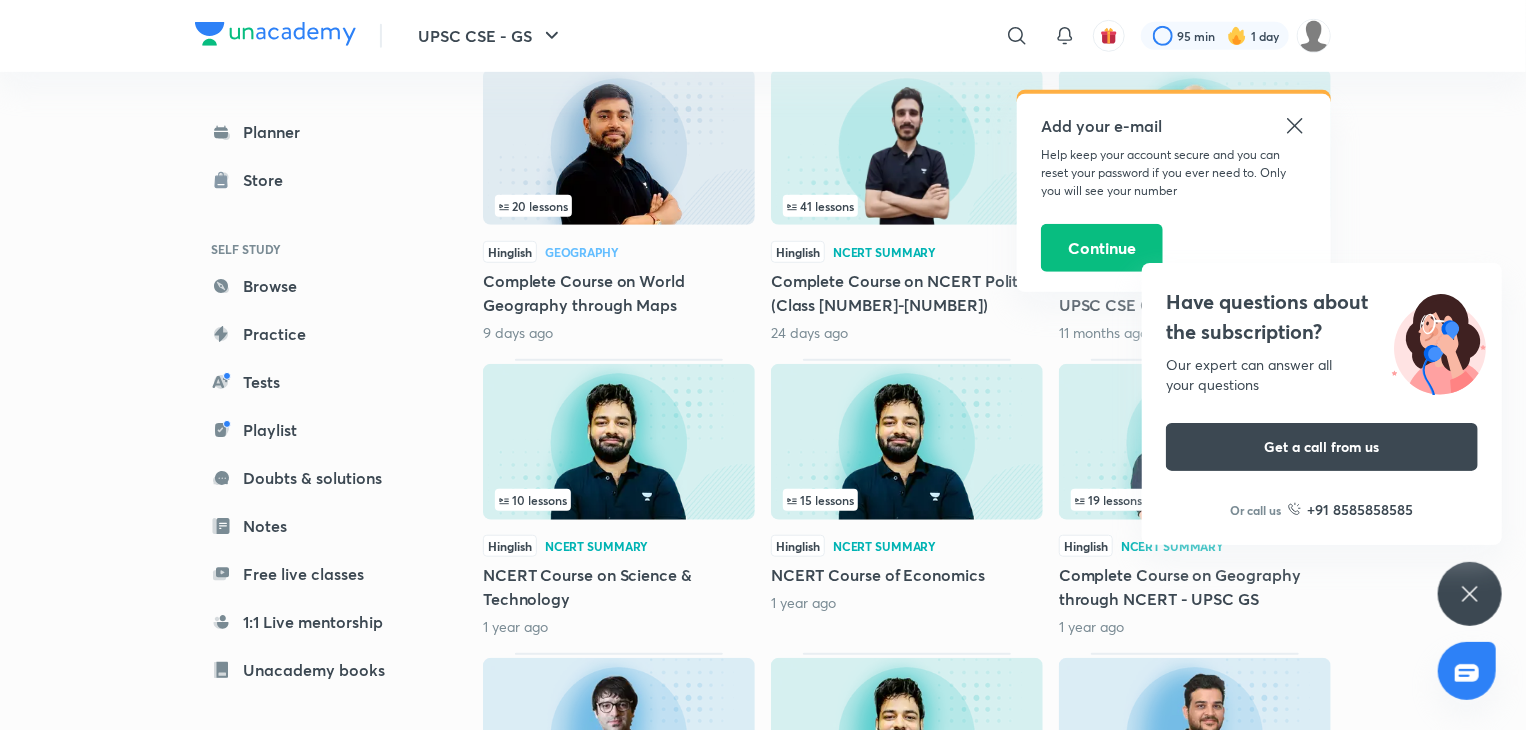 click 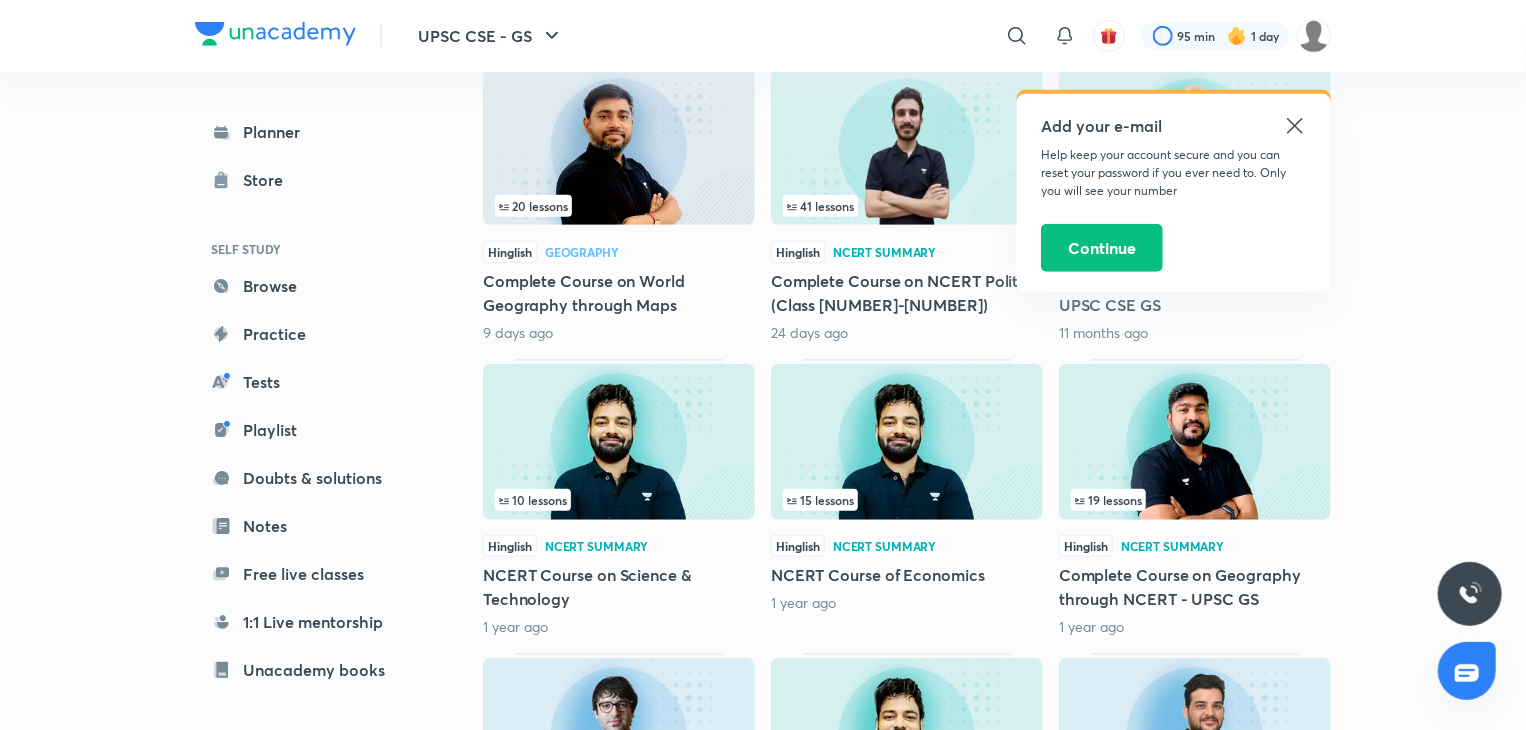 click at bounding box center [907, 147] 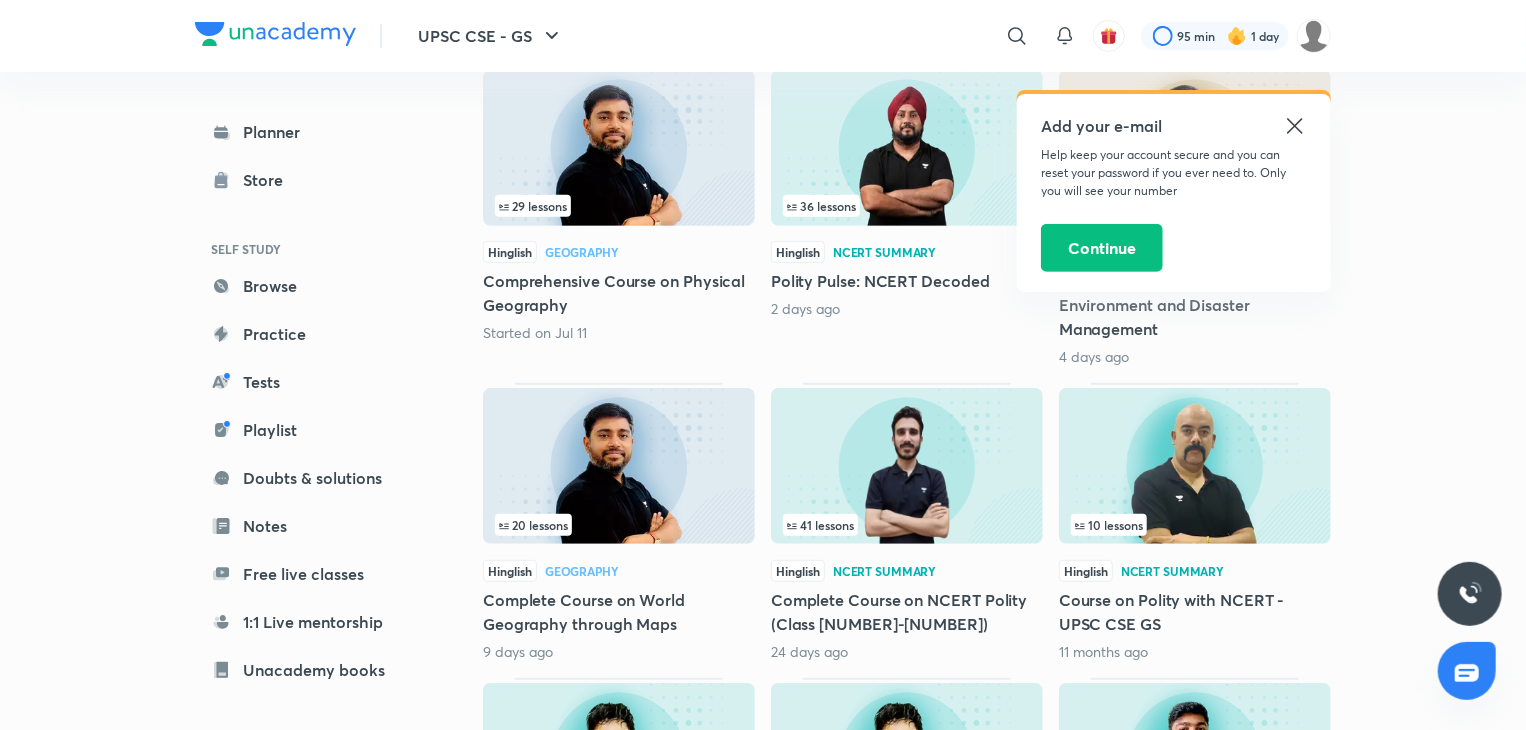 scroll, scrollTop: 320, scrollLeft: 0, axis: vertical 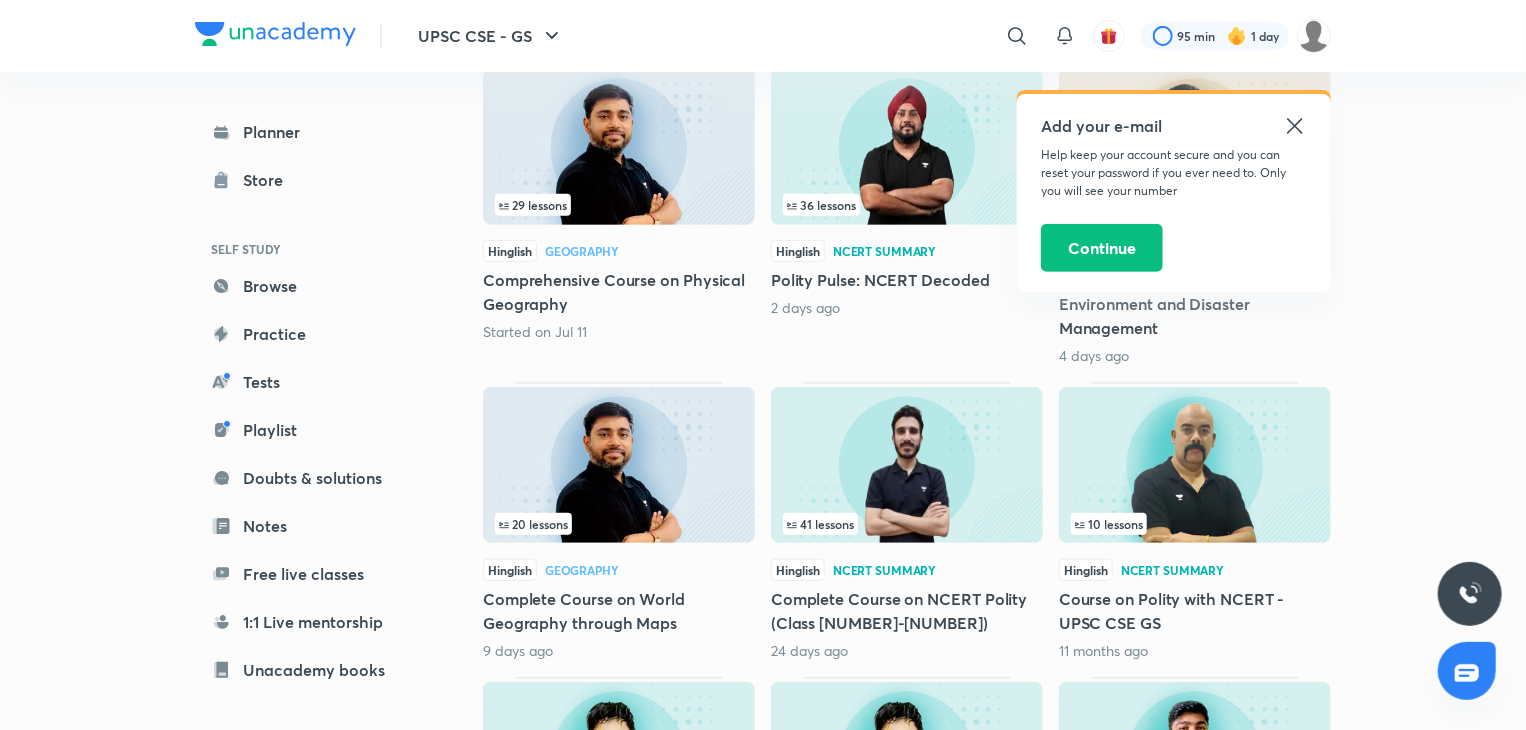 click on "Complete Course on NCERT Polity (Class 6-12)" at bounding box center [907, 611] 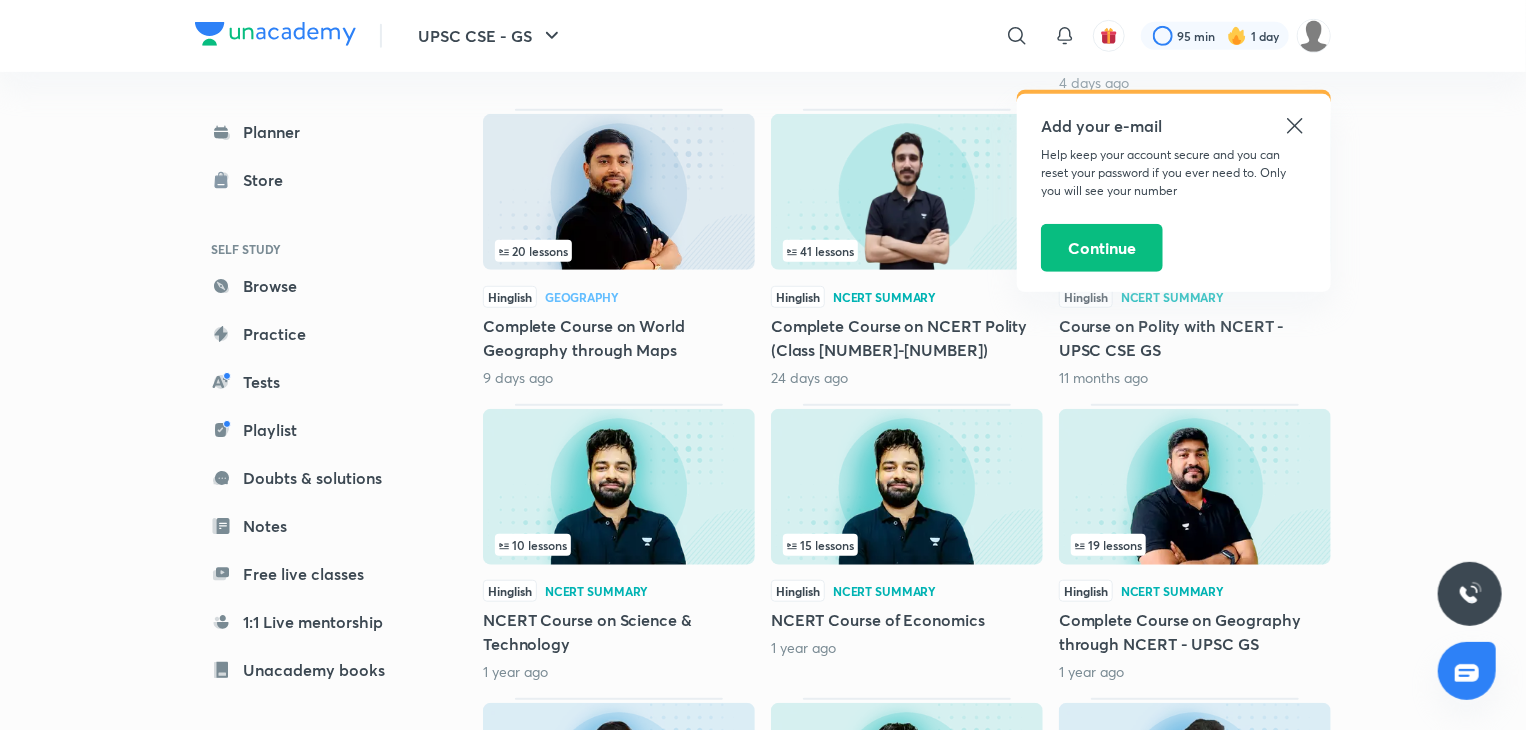 scroll, scrollTop: 556, scrollLeft: 0, axis: vertical 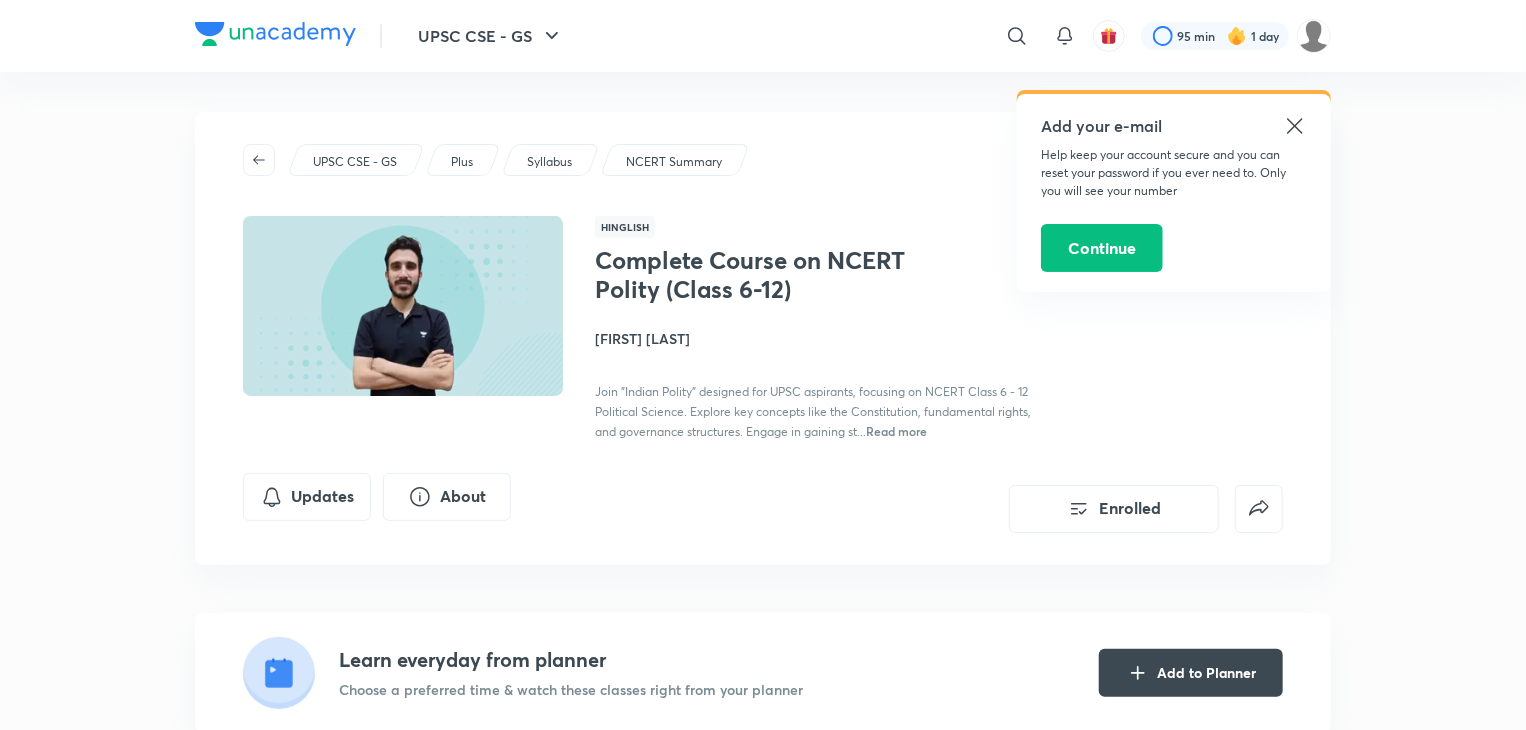 click on "UPSC CSE - GS ​ Add your e-mail Help keep your account secure and you can reset your password if you ever need to. Only you will see your number Continue 95 min 1 day Complete Course on NCERT Polity (Class 6-12) Enrolled UPSC CSE - GS Plus Syllabus NCERT Summary Hinglish Complete Course on NCERT Polity (Class 6-12) [FIRST] [LAST] Join "Indian Polity" designed for UPSC aspirants, focusing on NCERT Class 6 - 12 Political Science. Explore key concepts like the Constitution, fundamental rights, and governance structures. Engage in gaining st...  Read more Updates About Enrolled Learn everyday from planner Choose a preferred time & watch these classes right from your planner Add to Planner Demo classes   Watch free classes by the educators of this batch   116 Hinglish Practice & Strategy The Microchip War - China vs ISA from Russia vs USA [FIRST] [LAST] [DATE] • 1h  Resume Lesson 2 from 95:55mins NCERT Polity Session - II Lesson 2 • [DATE] • 1h 35m  Week 1 [DATE] - [DATE] 3 lessons" at bounding box center [763, 4220] 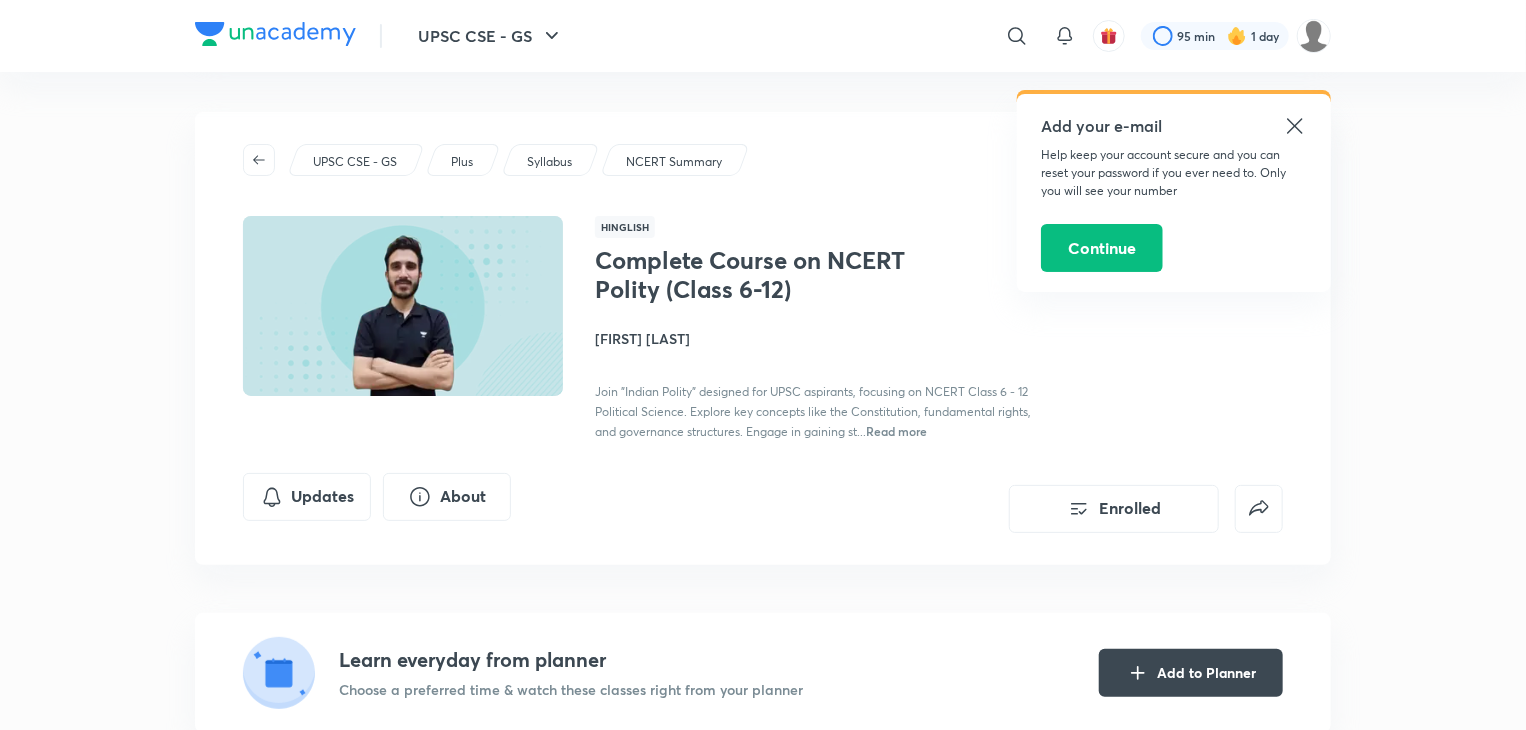 click 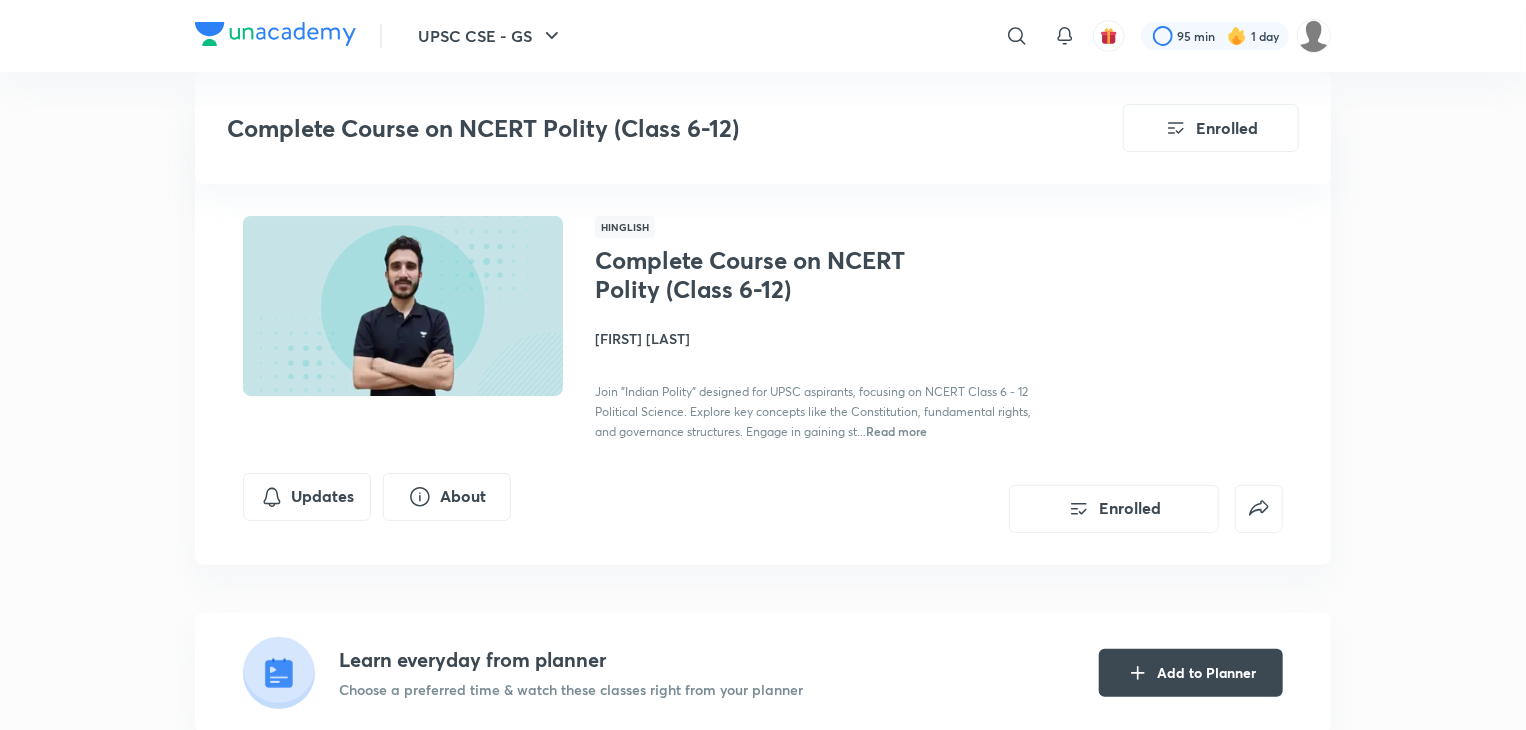 scroll, scrollTop: 638, scrollLeft: 0, axis: vertical 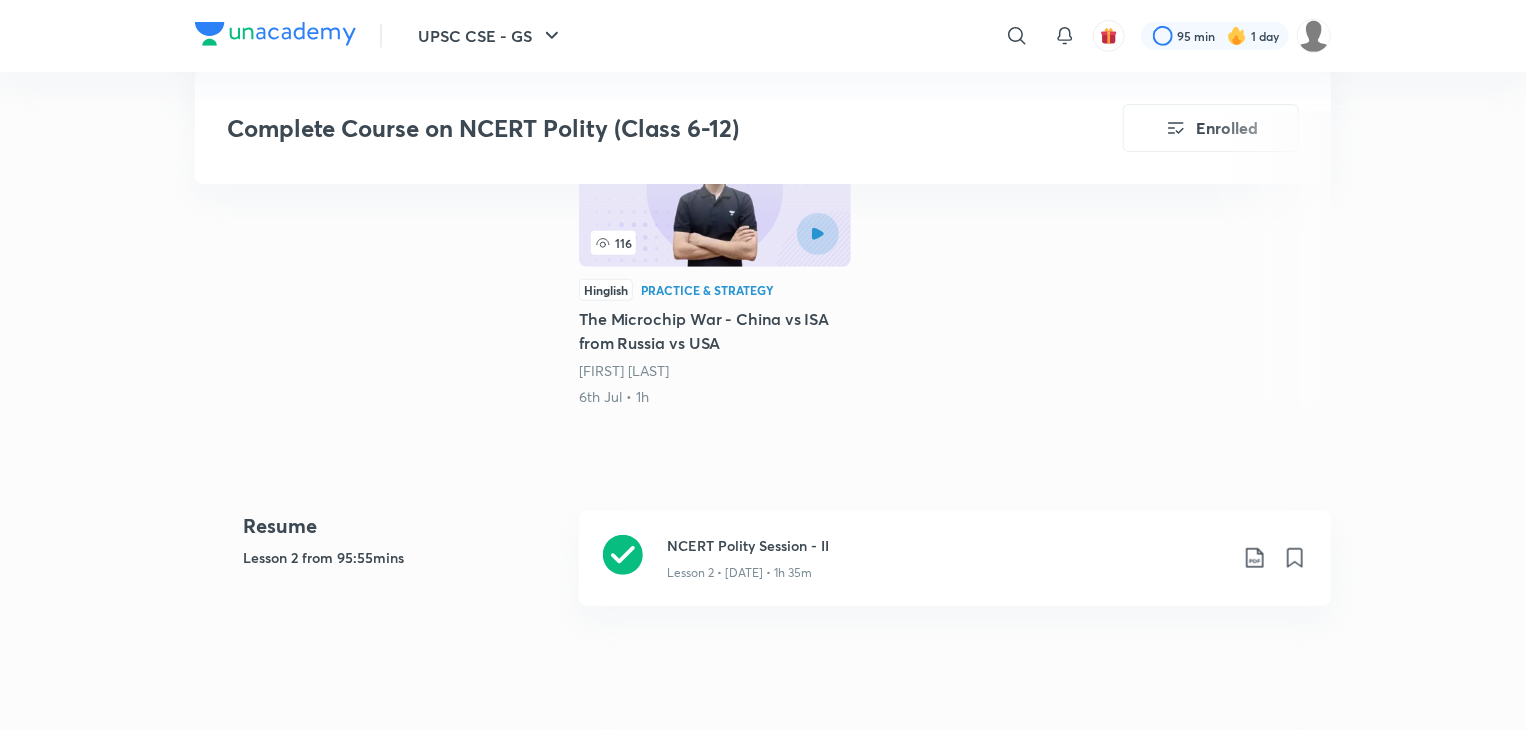 click on "UPSC CSE - GS ​ 95 min 1 day Complete Course on NCERT Polity (Class 6-12) Enrolled UPSC CSE - GS Plus Syllabus NCERT Summary Hinglish Complete Course on NCERT Polity (Class 6-12) [FIRST] [LAST] Join "Indian Polity" designed for UPSC aspirants, focusing on NCERT Class 6 - 12 Political Science. Explore key concepts like the Constitution, fundamental rights, and governance structures. Engage in gaining st...  Read more Updates About Enrolled Learn everyday from planner Choose a preferred time & watch these classes right from your planner Add to Planner Demo classes   Watch free classes by the educators of this batch   116 Hinglish Practice & Strategy The Microchip War - China vs ISA from Russia vs USA [FIRST] [LAST] [DATE] • 1h  Resume Lesson 2 from 95:55mins NCERT Polity Session - II Lesson 2 • [DATE] • 1h 35m  Week 1 [DATE] - [DATE] 3 lessons NCERT Polity Session - I Lesson 1 • [DATE] • 1h 14m  NCERT Polity Session - II Lesson 2 • [DATE] • 1h 35m  Week 2" at bounding box center (763, 3582) 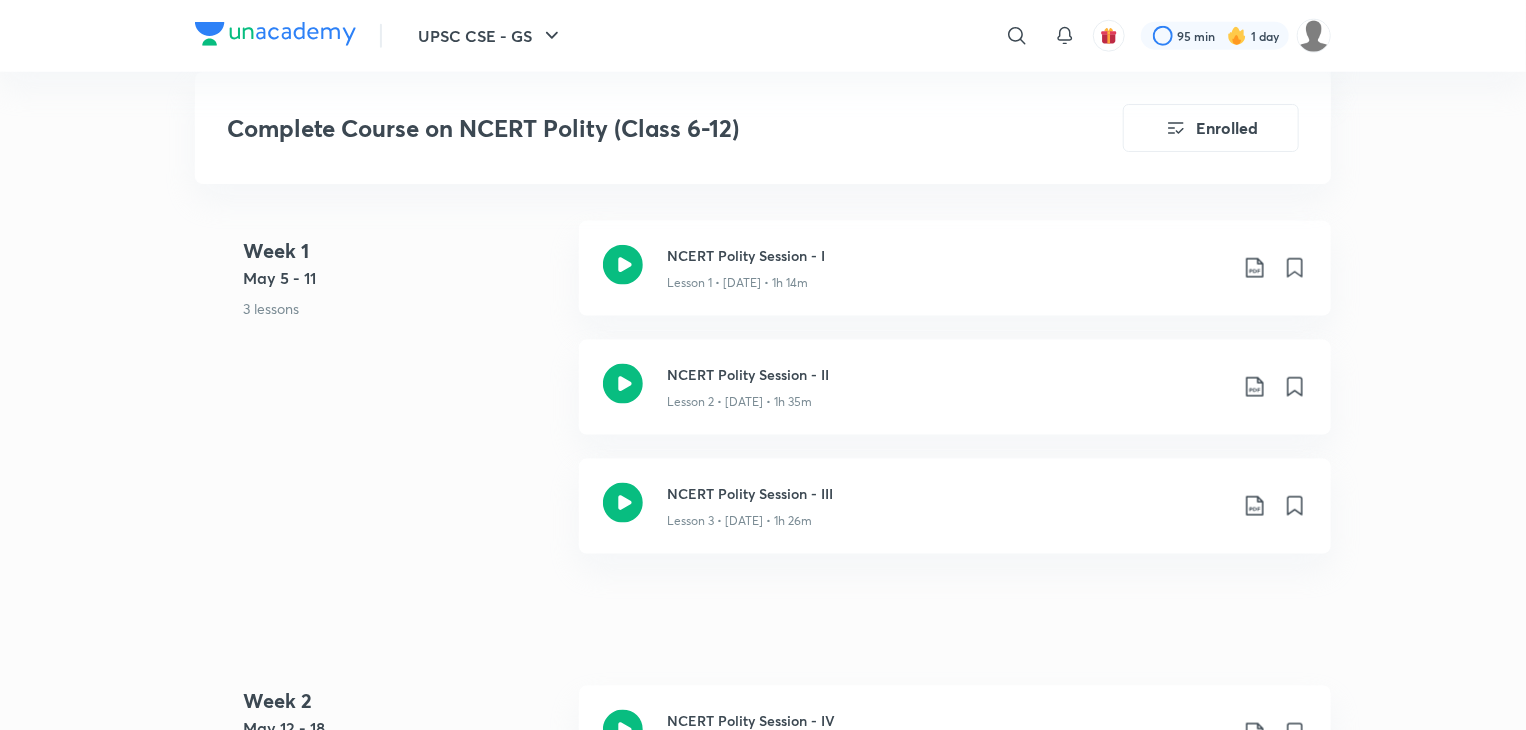 scroll, scrollTop: 1158, scrollLeft: 0, axis: vertical 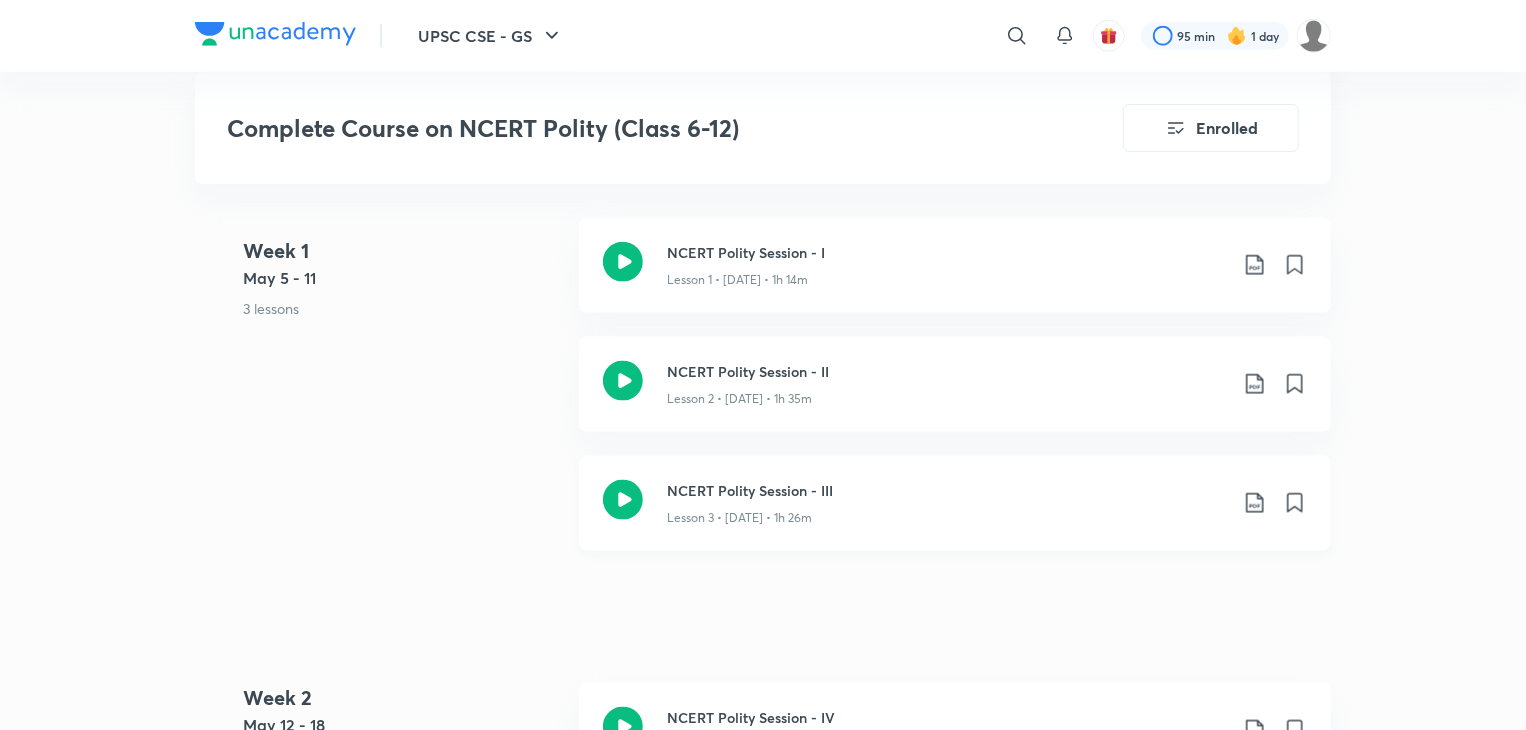 click on "NCERT Polity Session - III" at bounding box center [947, 490] 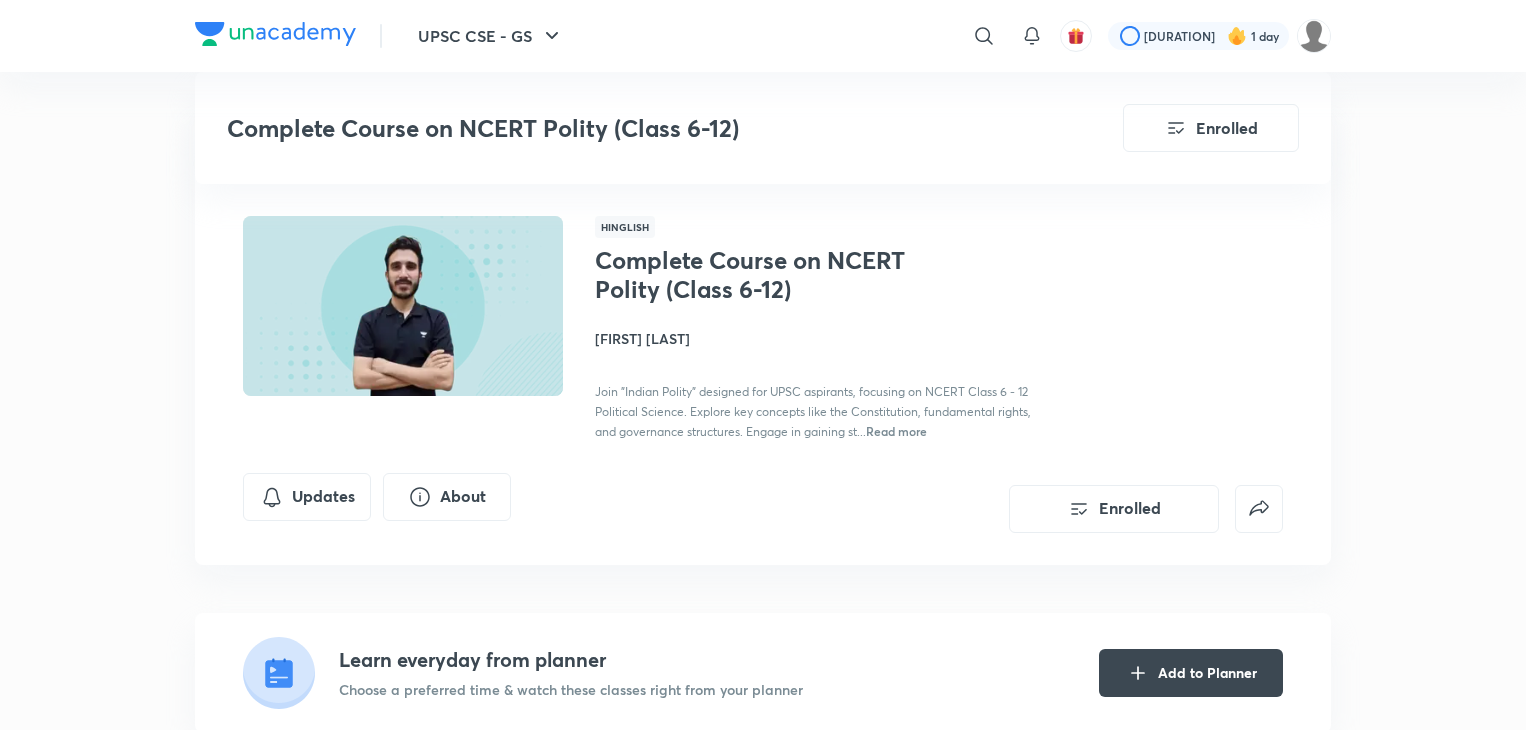 scroll, scrollTop: 1158, scrollLeft: 0, axis: vertical 